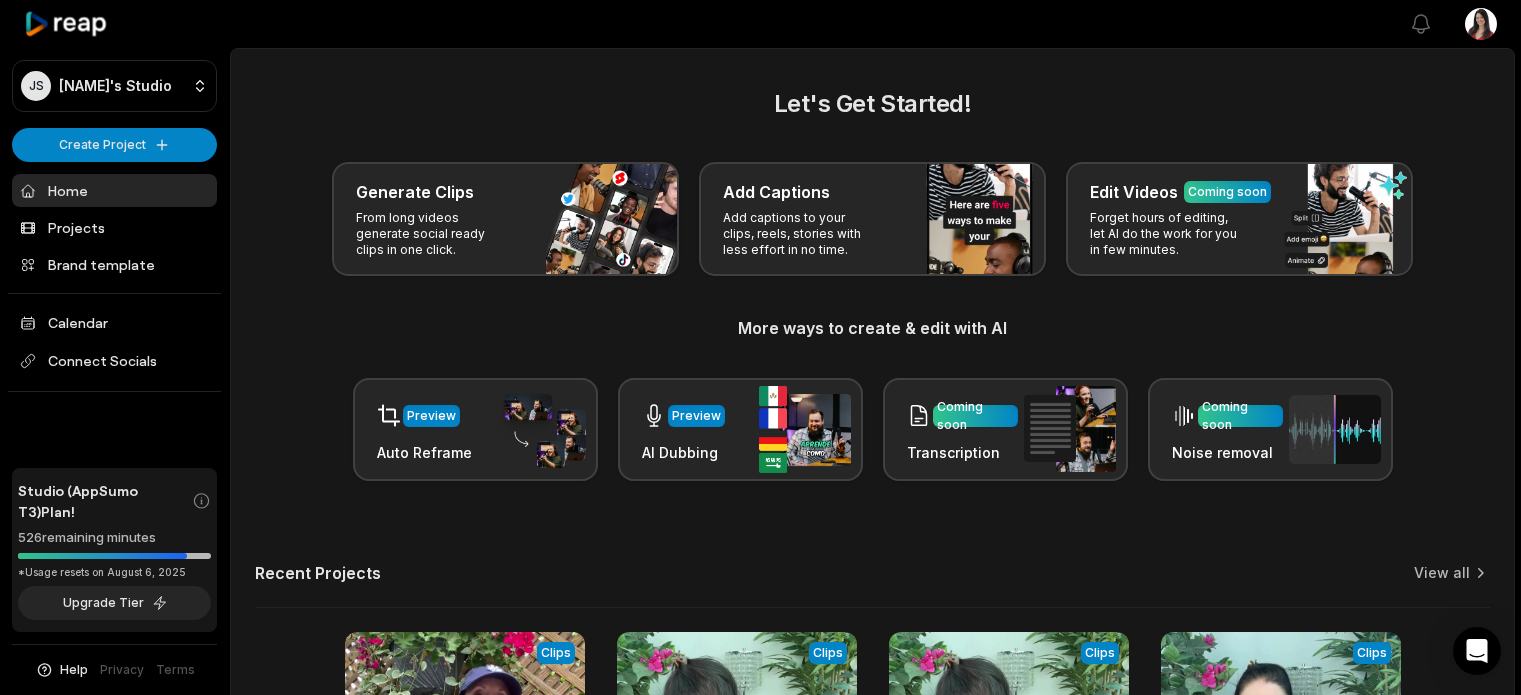 scroll, scrollTop: 0, scrollLeft: 0, axis: both 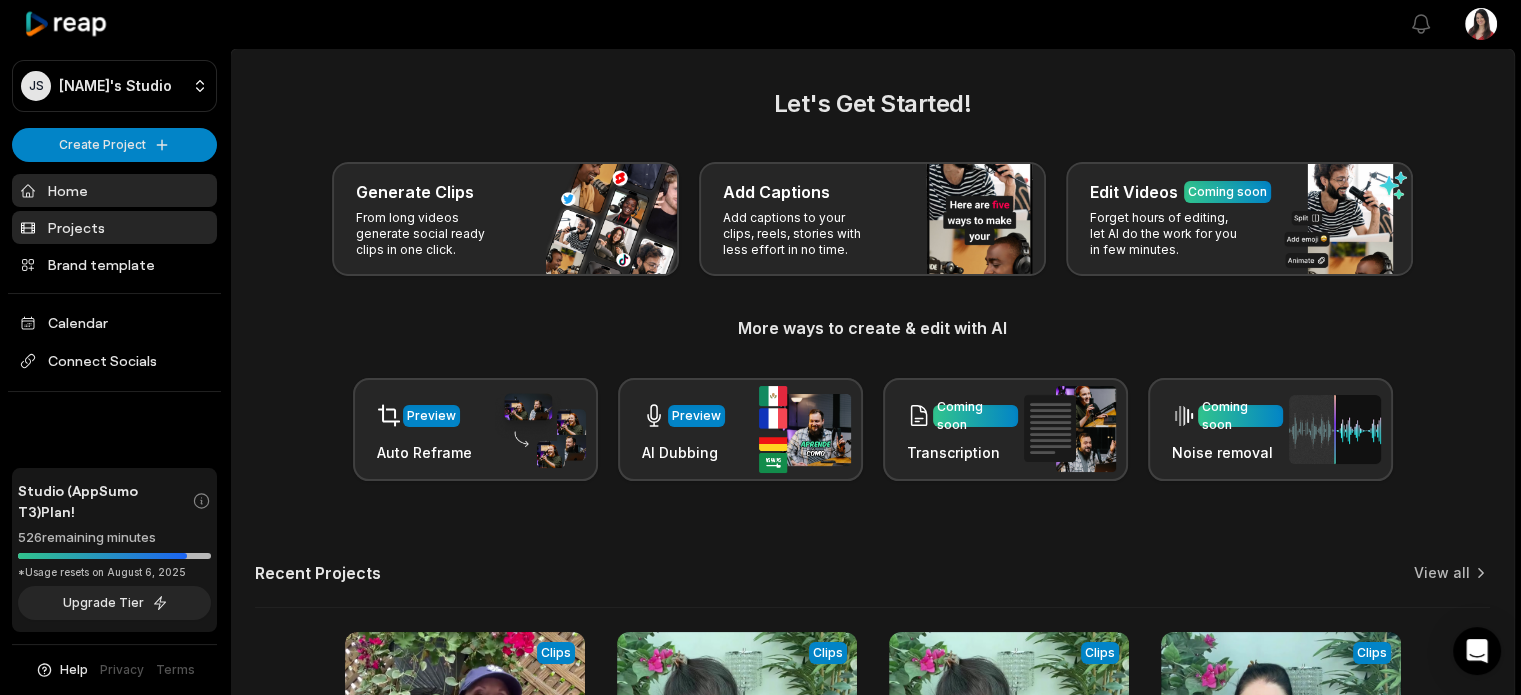 click on "Projects" at bounding box center (114, 227) 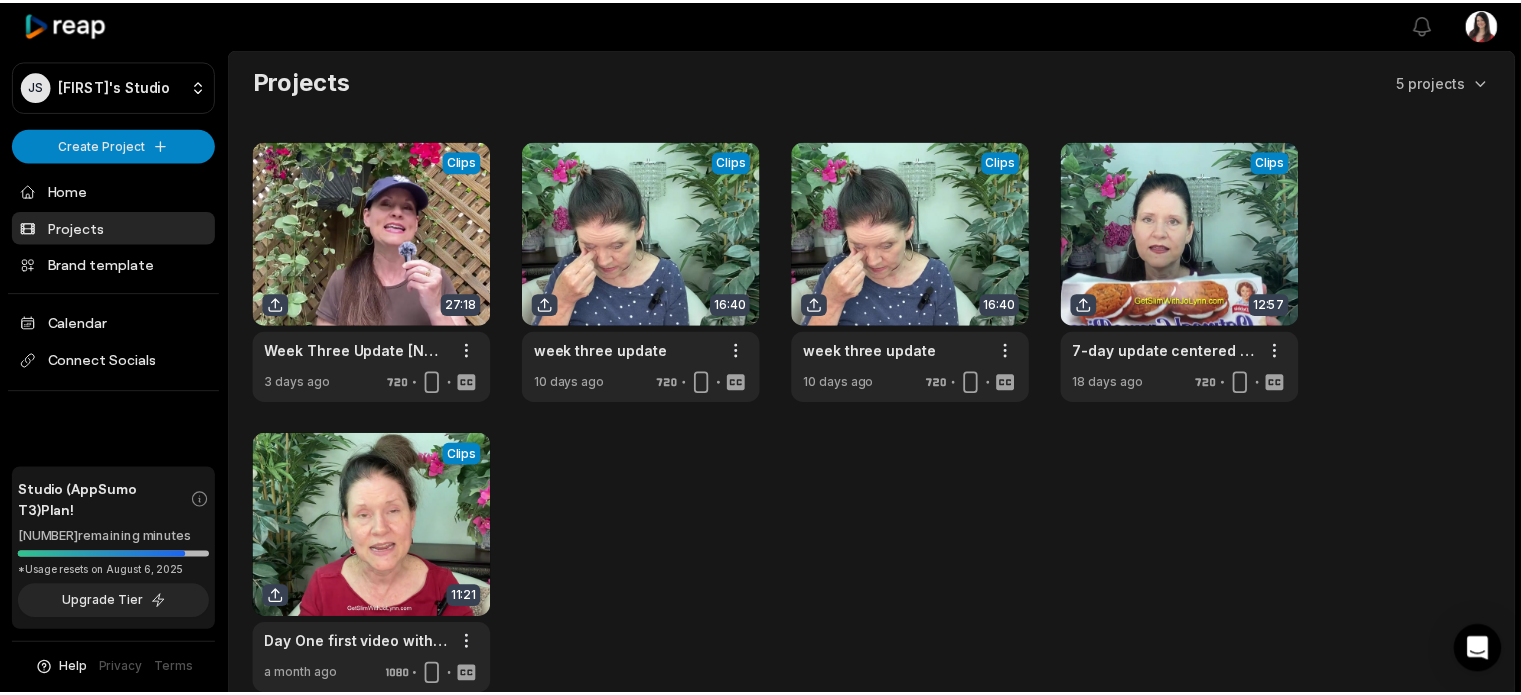 scroll, scrollTop: 0, scrollLeft: 0, axis: both 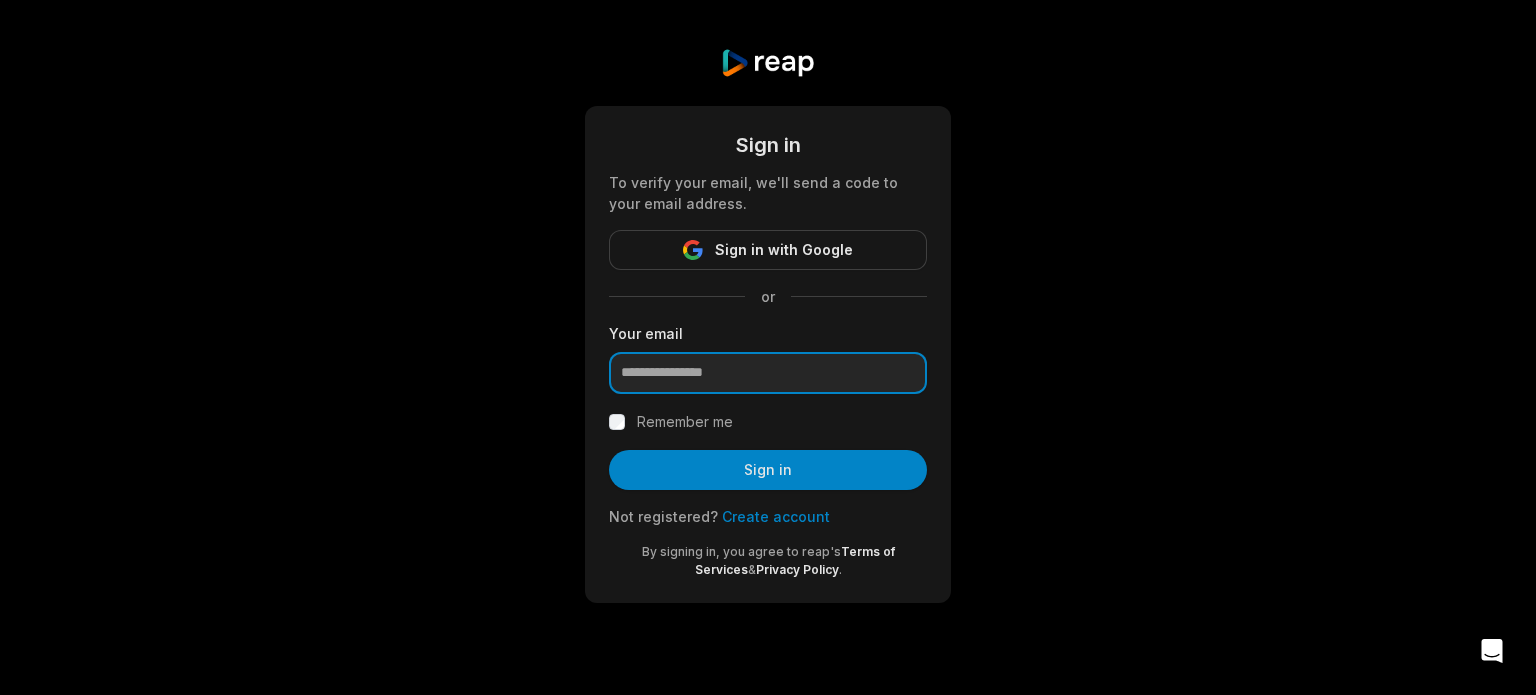 click at bounding box center (768, 373) 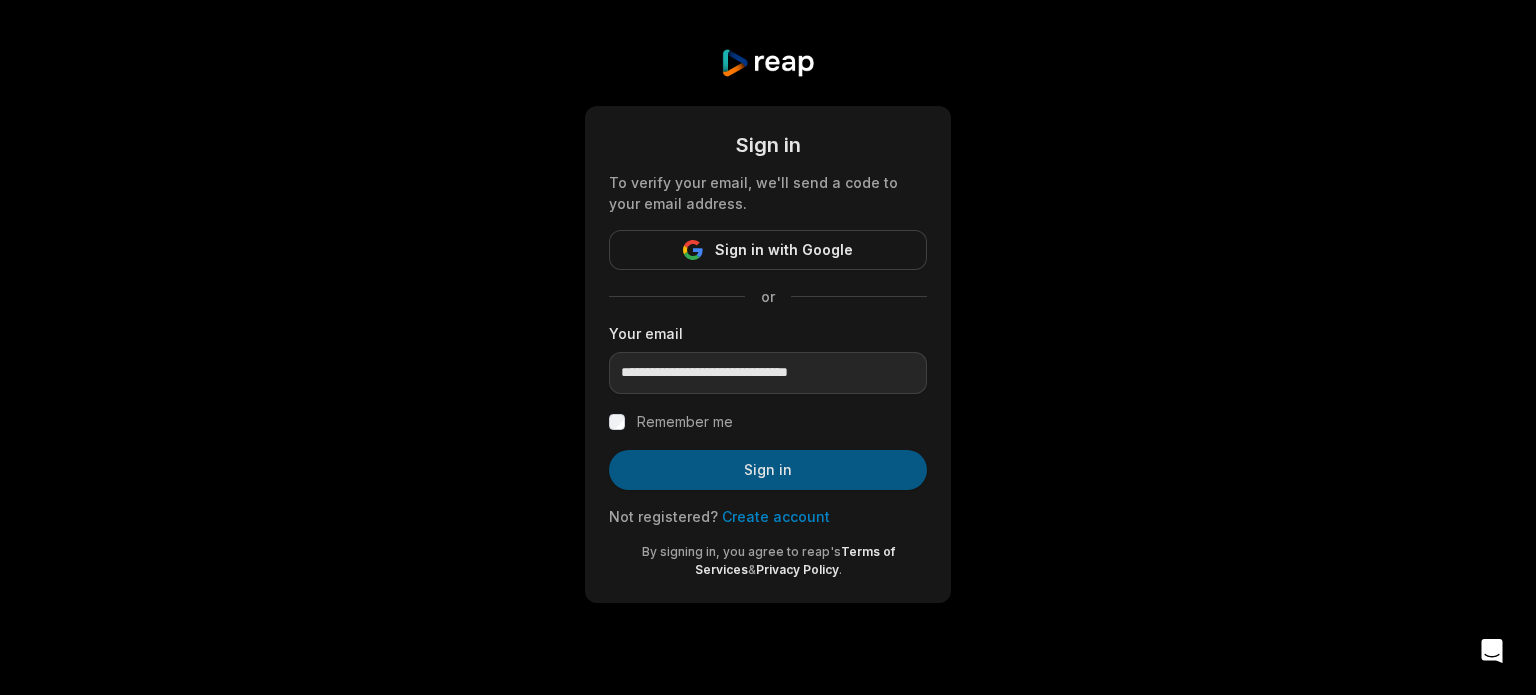 click on "Sign in" at bounding box center (768, 470) 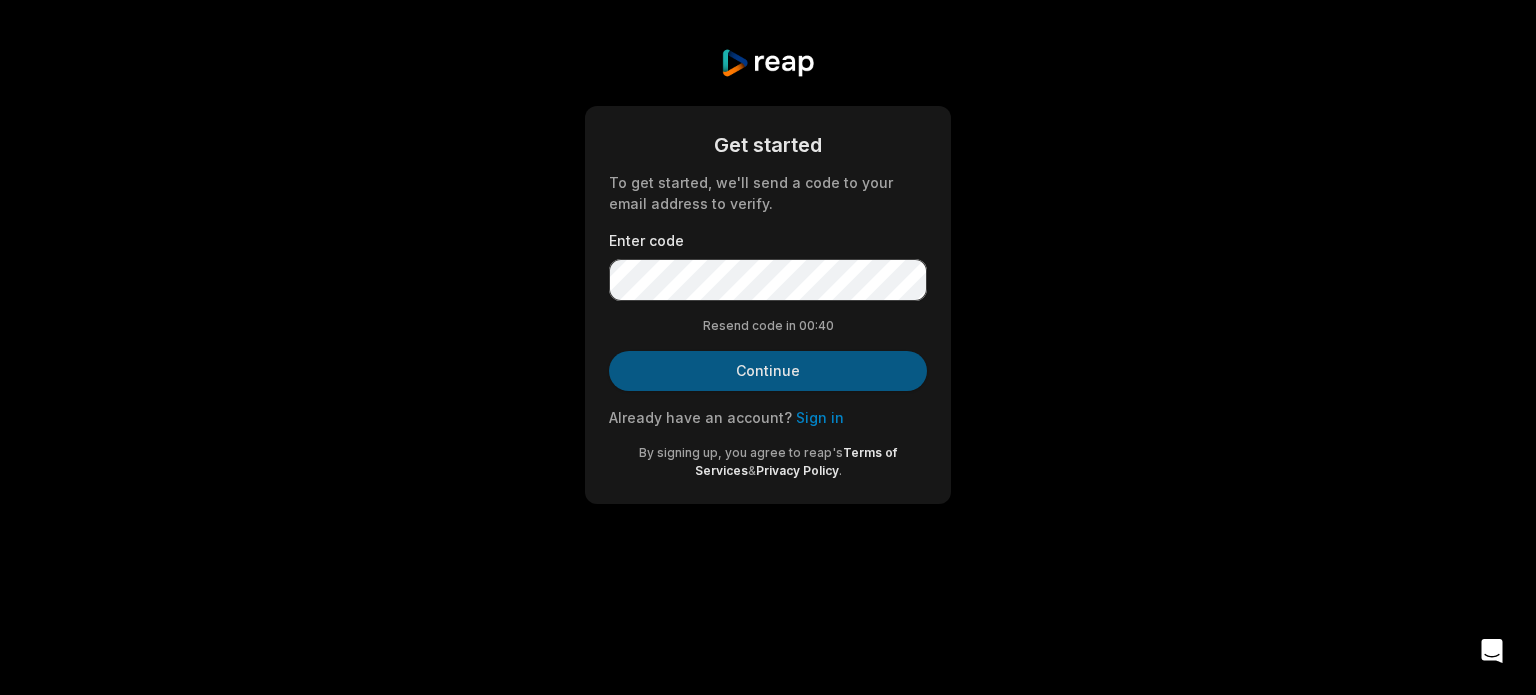 click on "Continue" at bounding box center (768, 371) 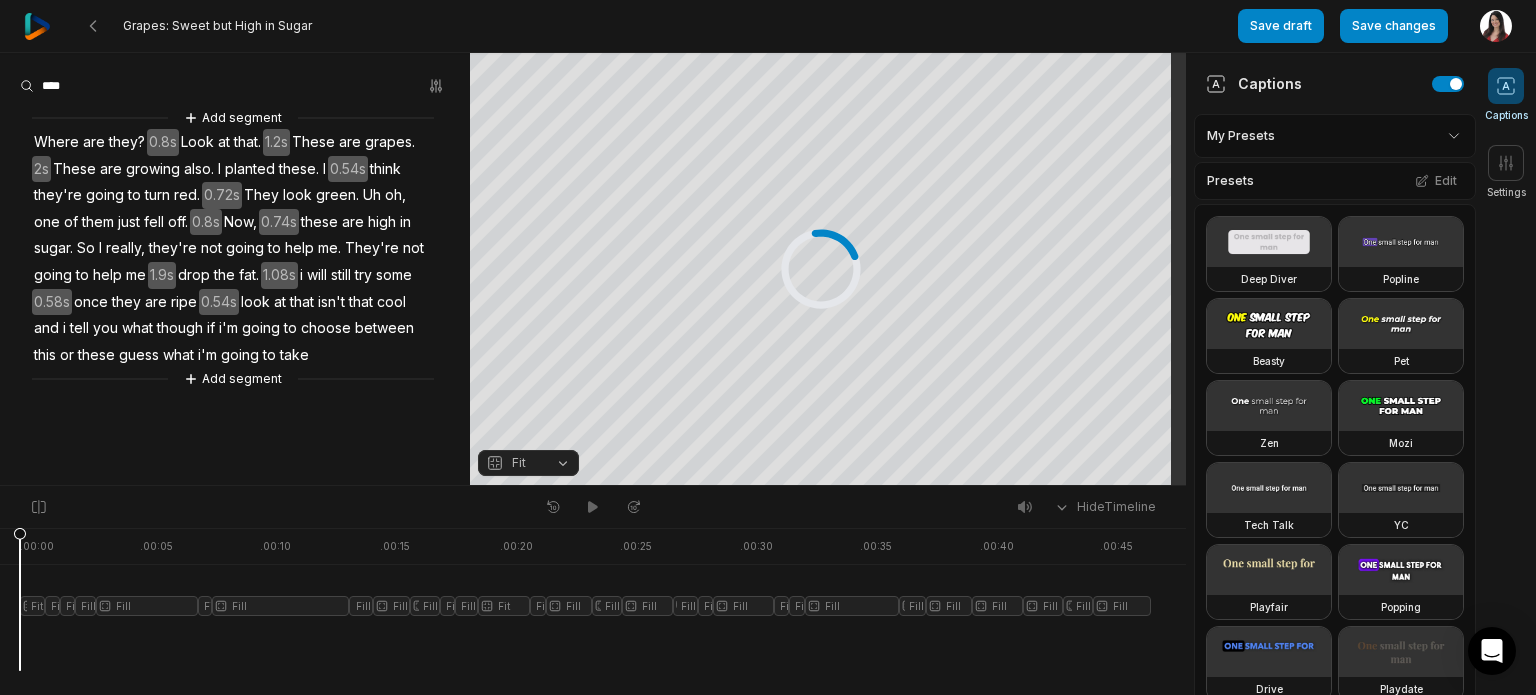 scroll, scrollTop: 0, scrollLeft: 0, axis: both 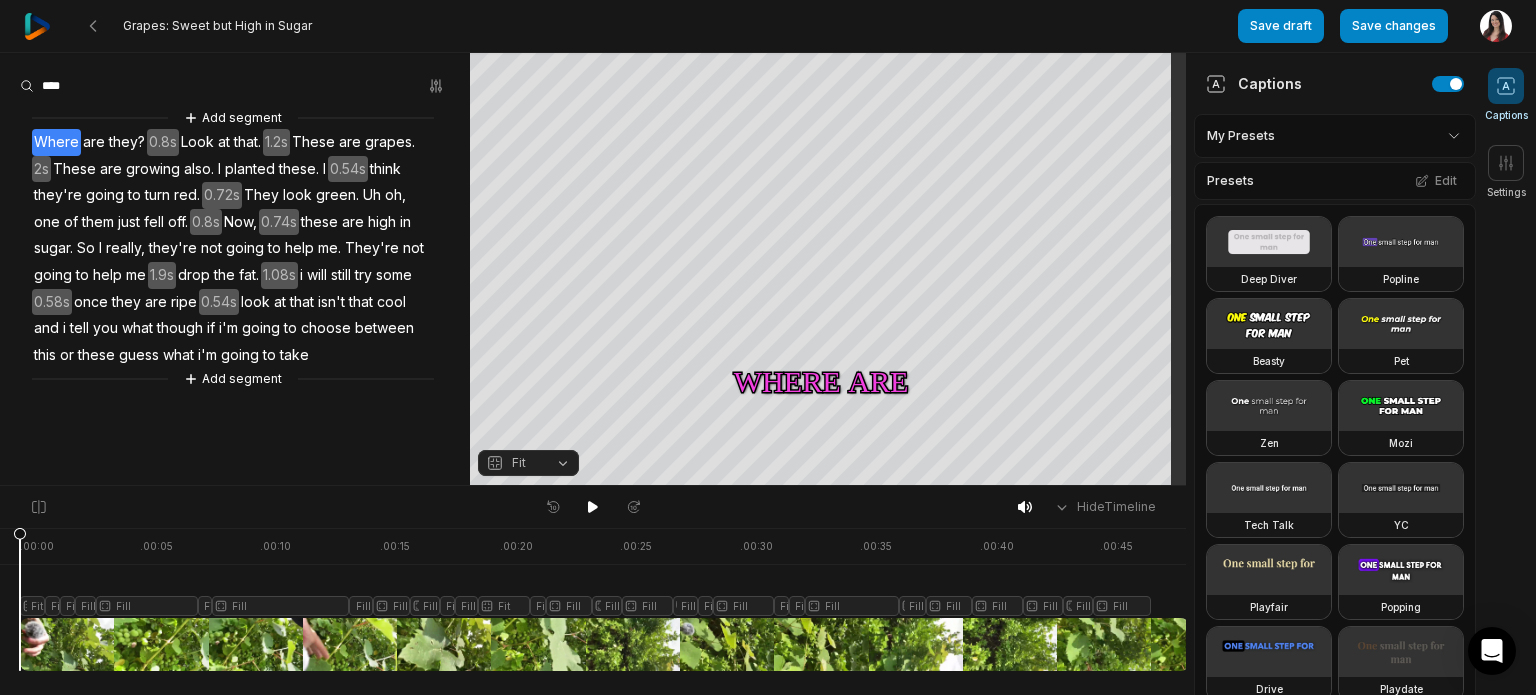 click at bounding box center (604, 599) 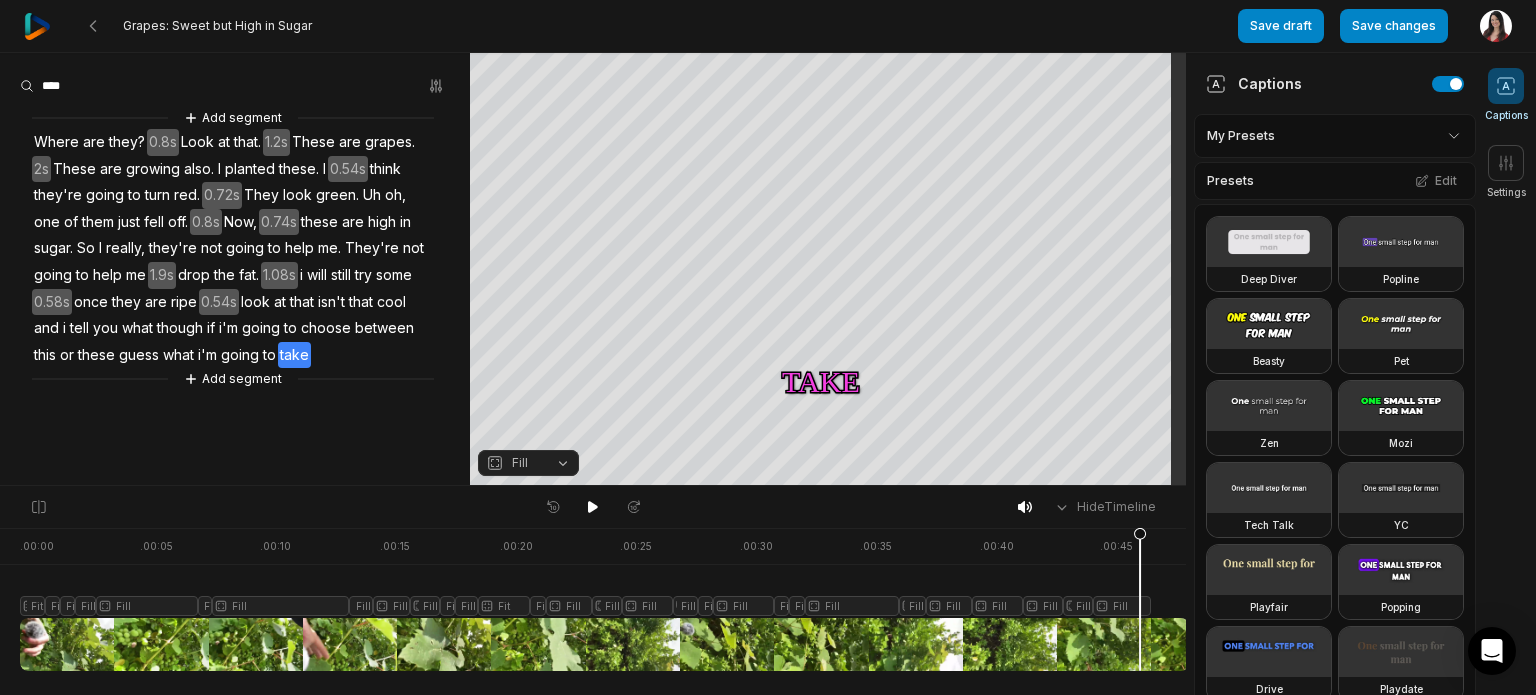 click at bounding box center [604, 599] 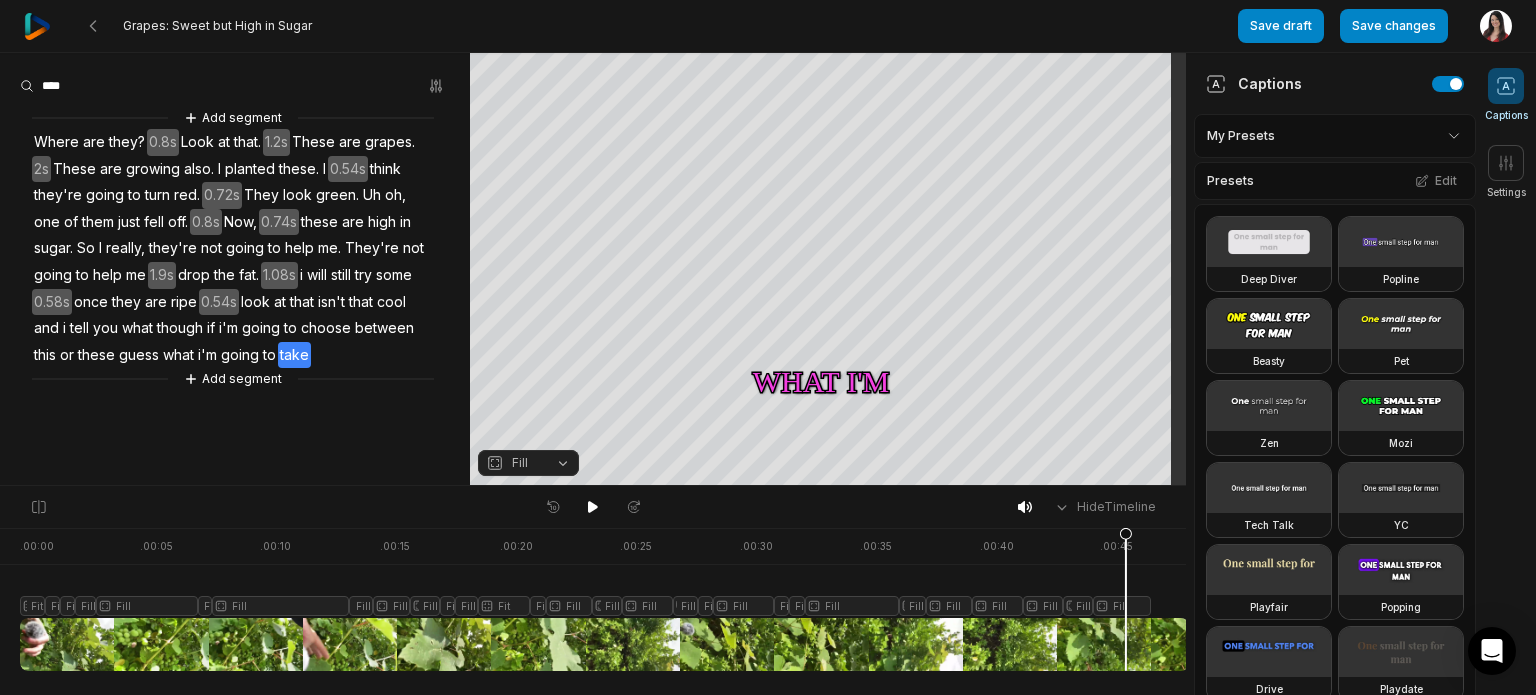 drag, startPoint x: 1181, startPoint y: 543, endPoint x: 1126, endPoint y: 561, distance: 57.870544 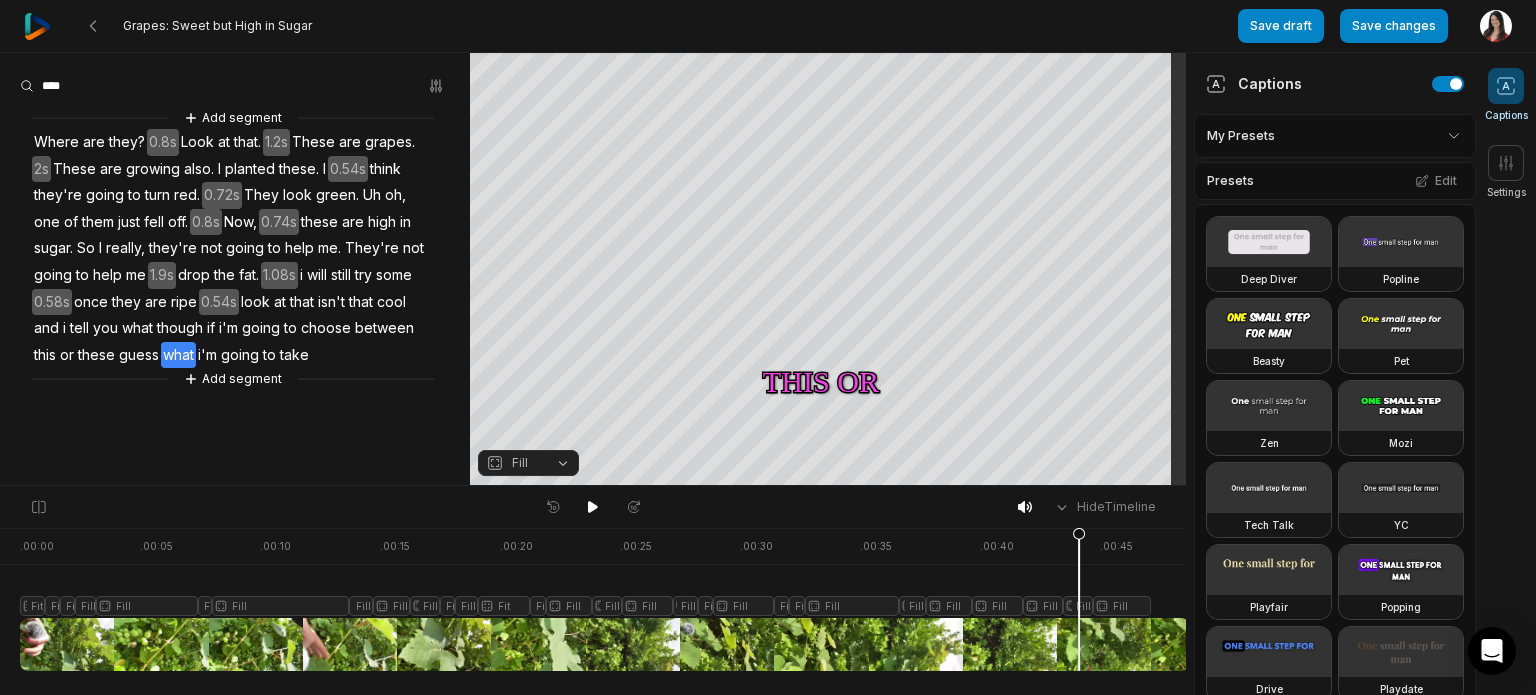 drag, startPoint x: 1129, startPoint y: 548, endPoint x: 1070, endPoint y: 561, distance: 60.41523 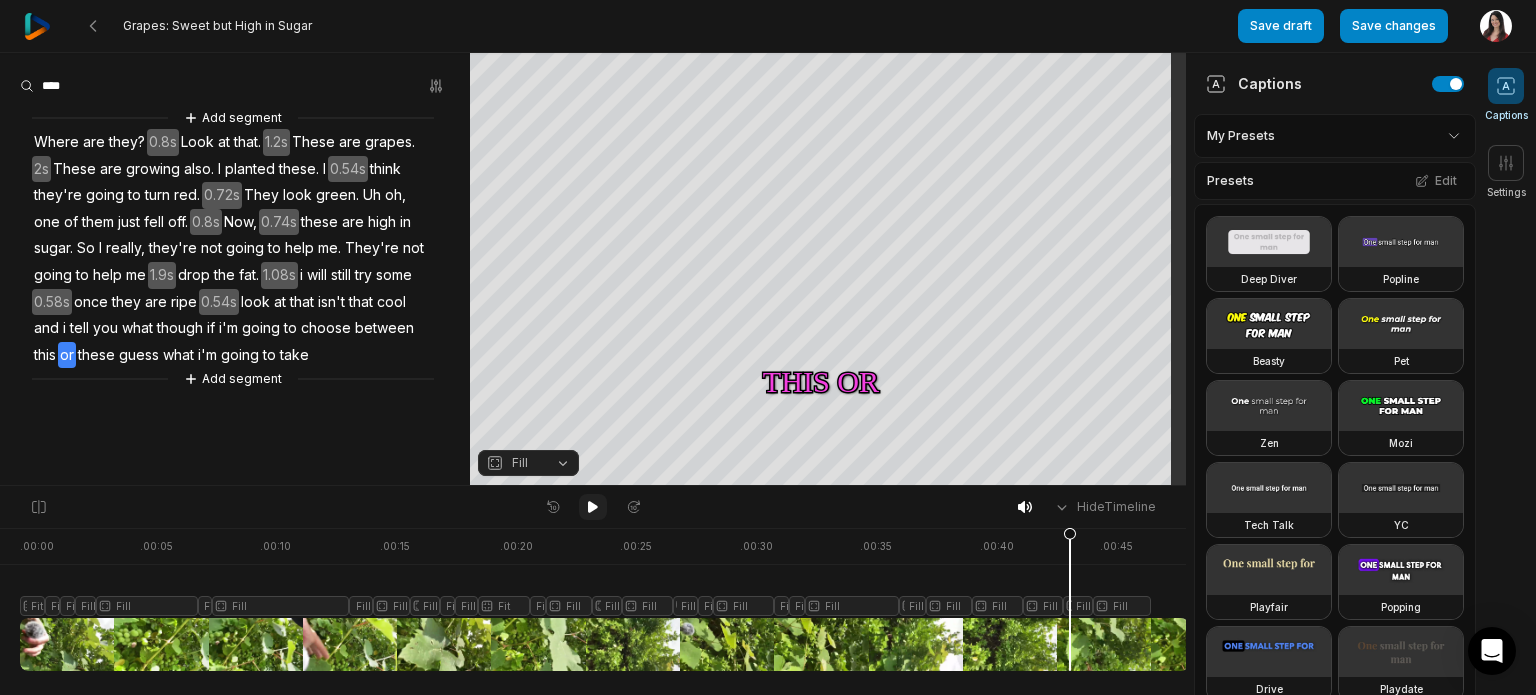 click 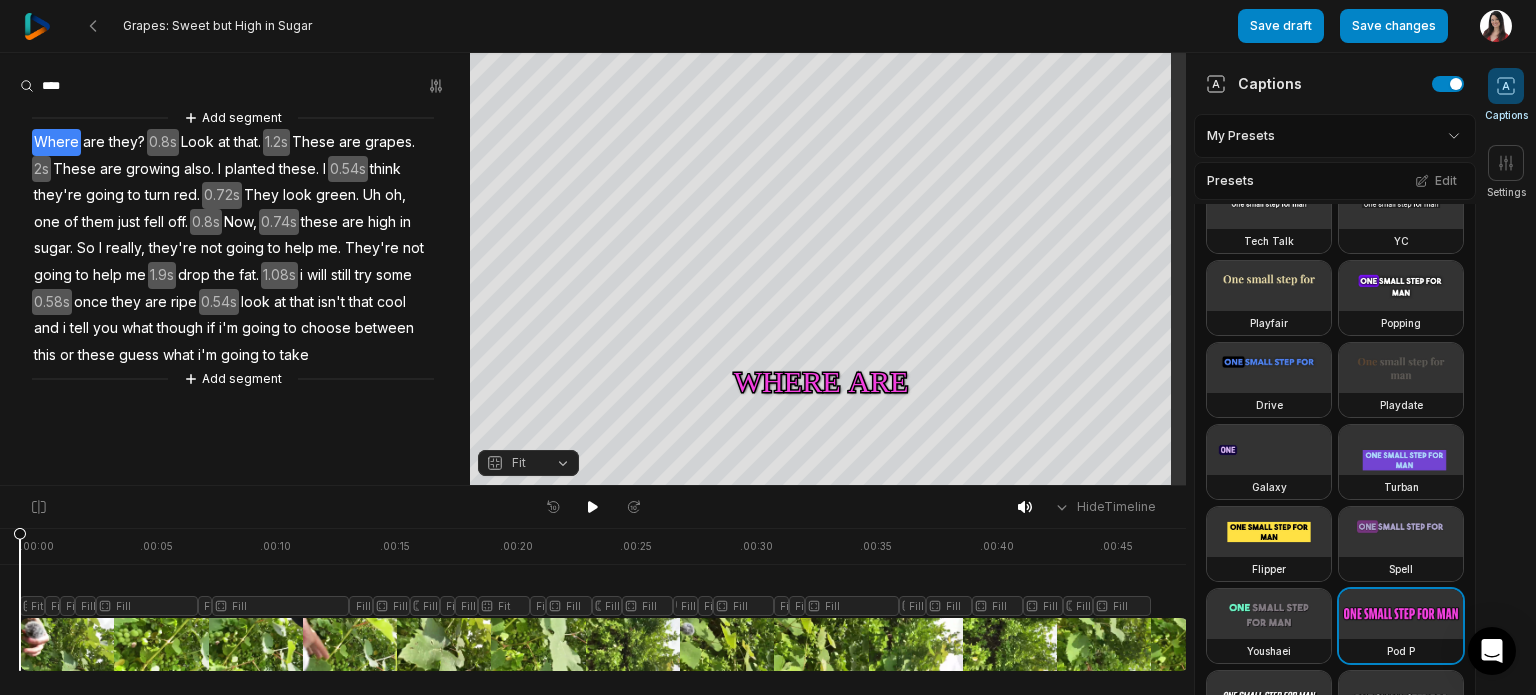 scroll, scrollTop: 300, scrollLeft: 0, axis: vertical 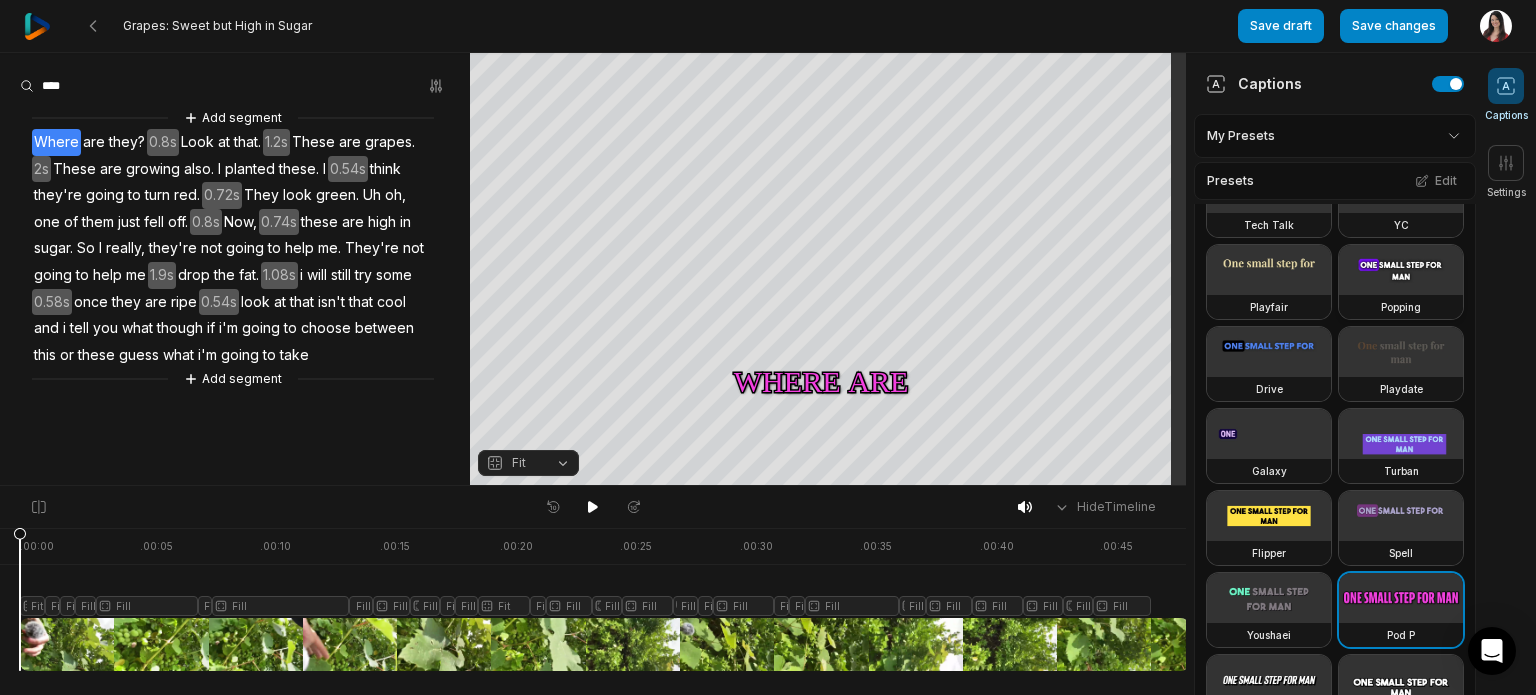 click at bounding box center [1401, 270] 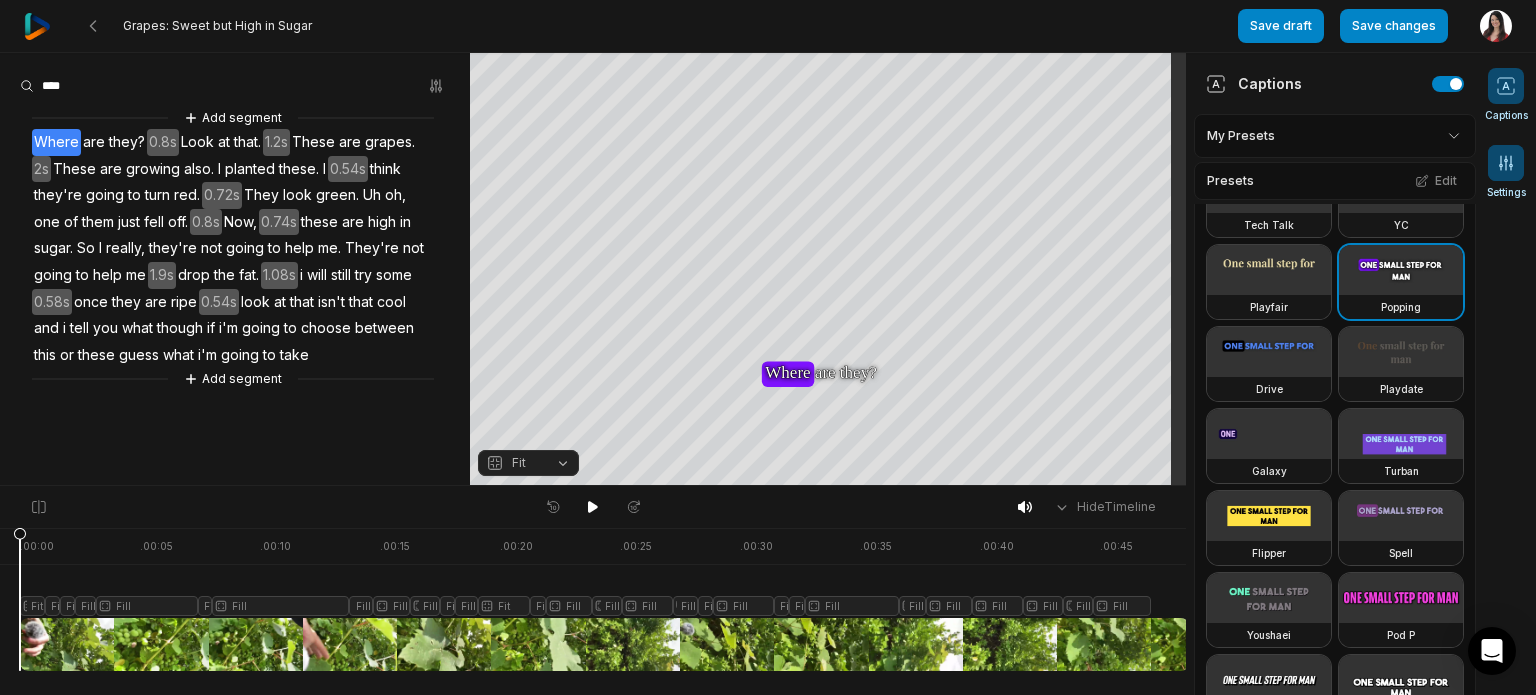 click 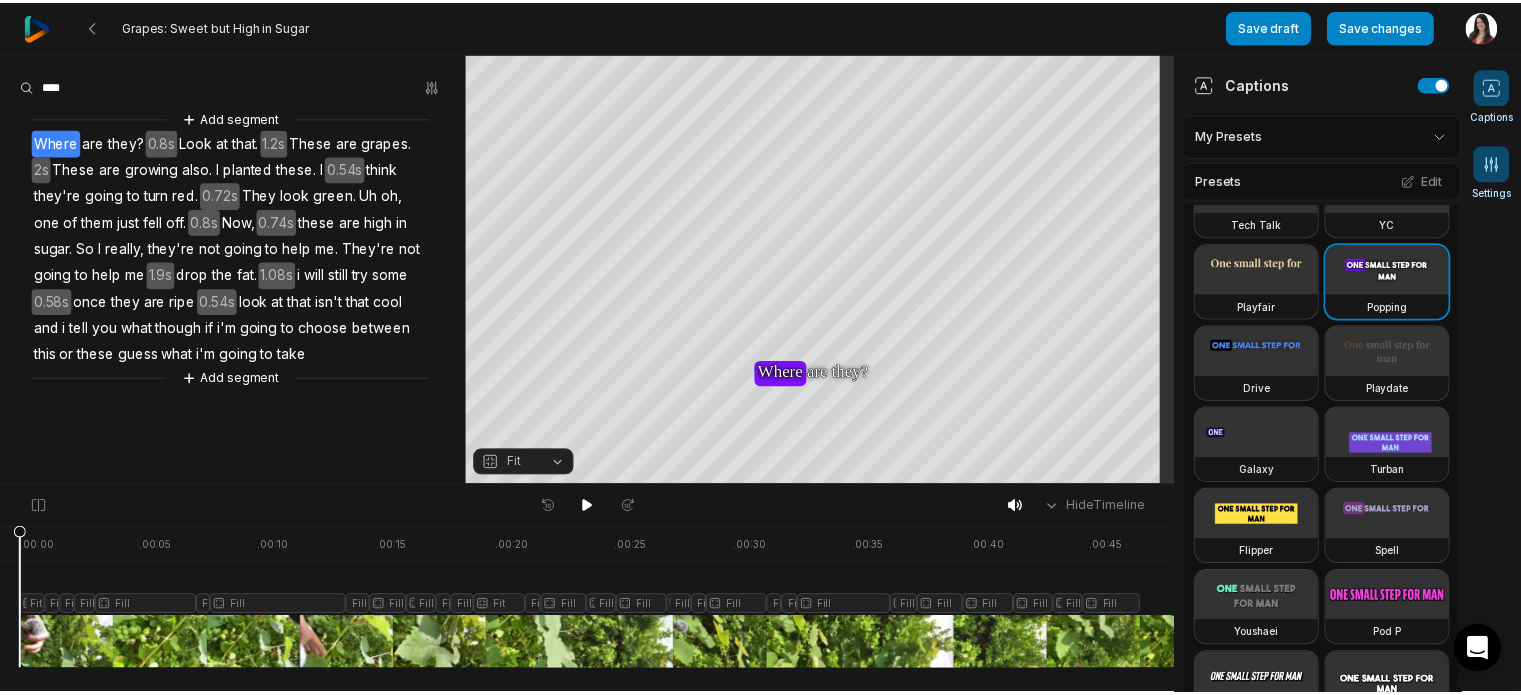 scroll, scrollTop: 0, scrollLeft: 0, axis: both 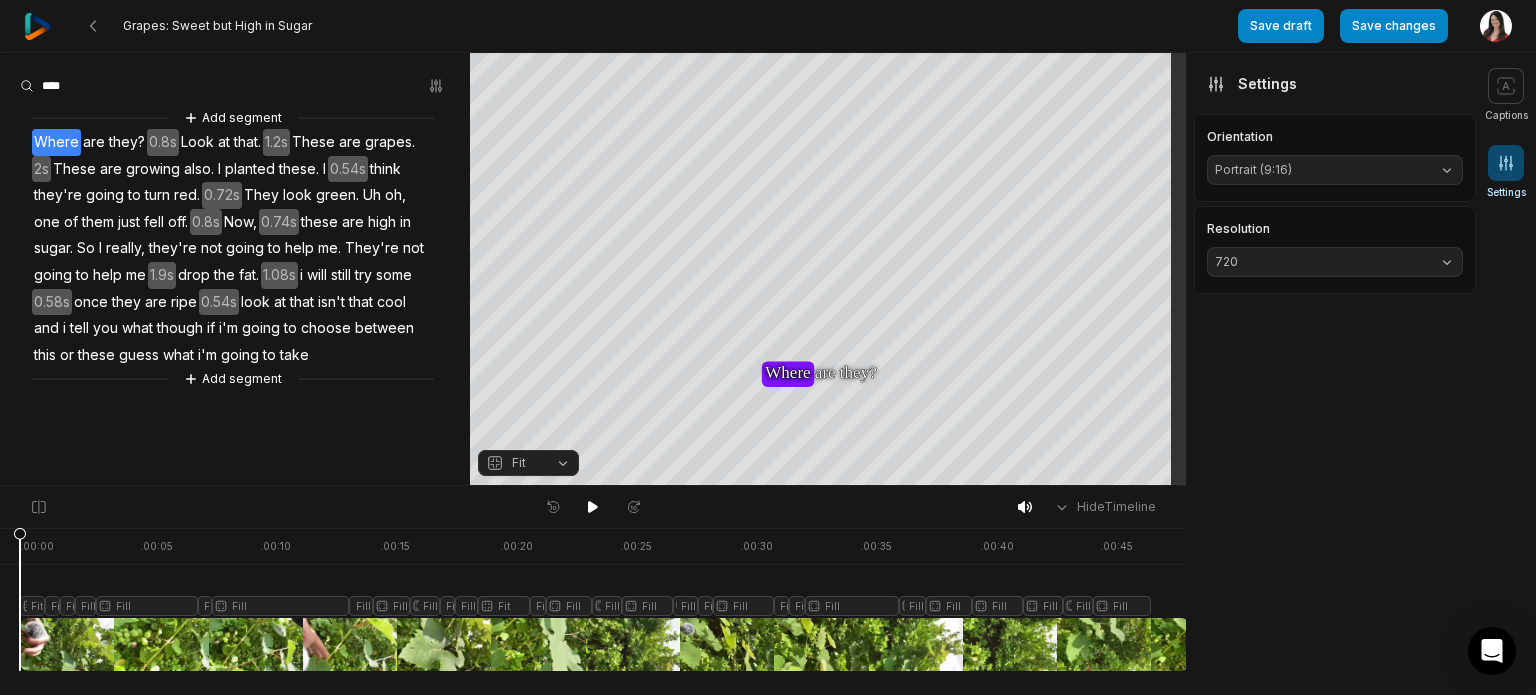 click on "720" at bounding box center [1319, 262] 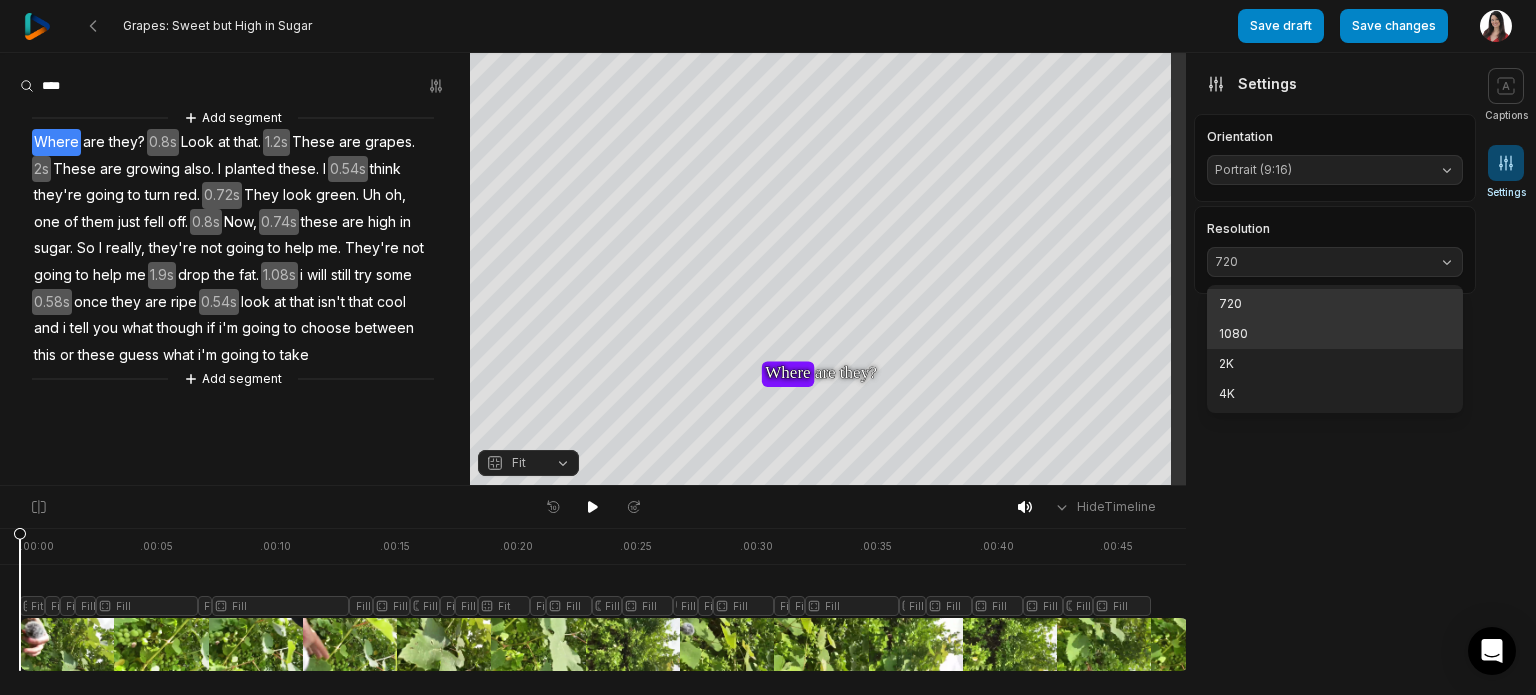 click on "1080" at bounding box center [1335, 334] 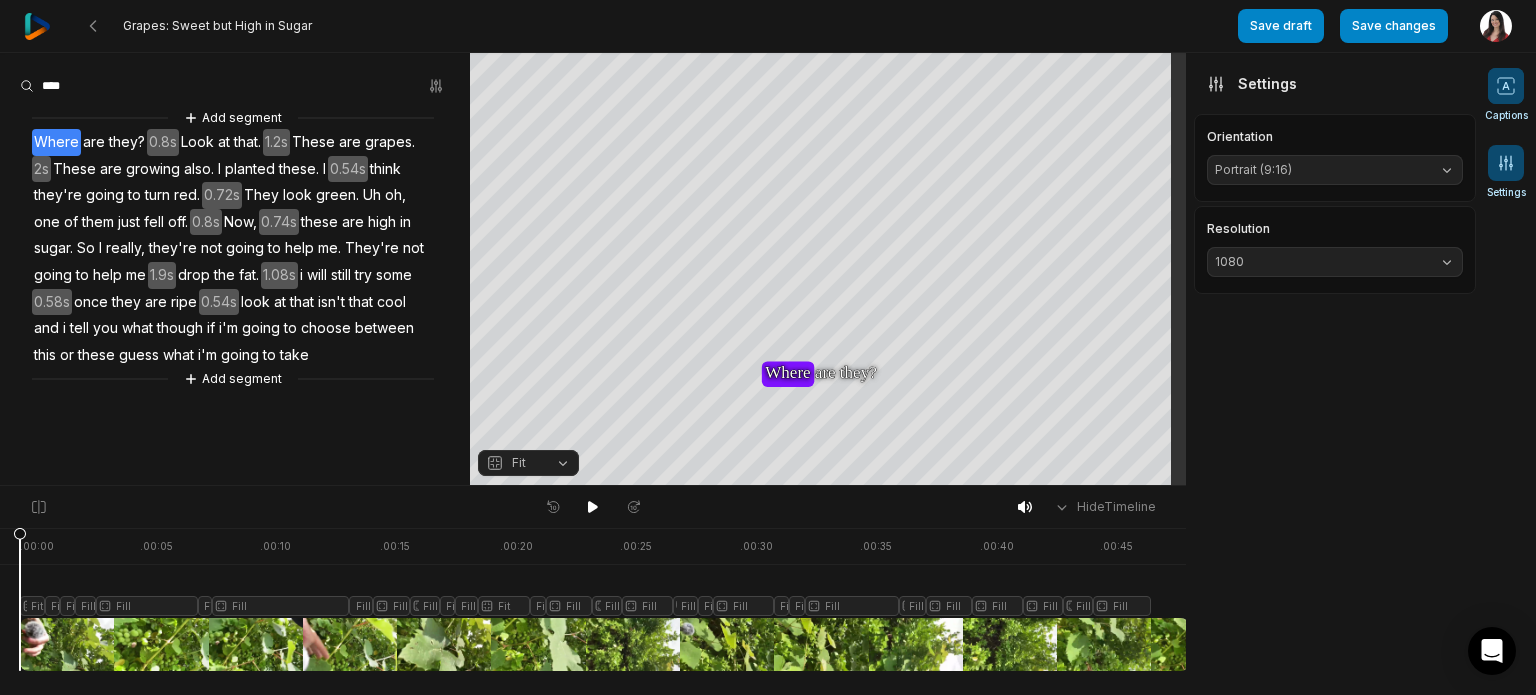 click 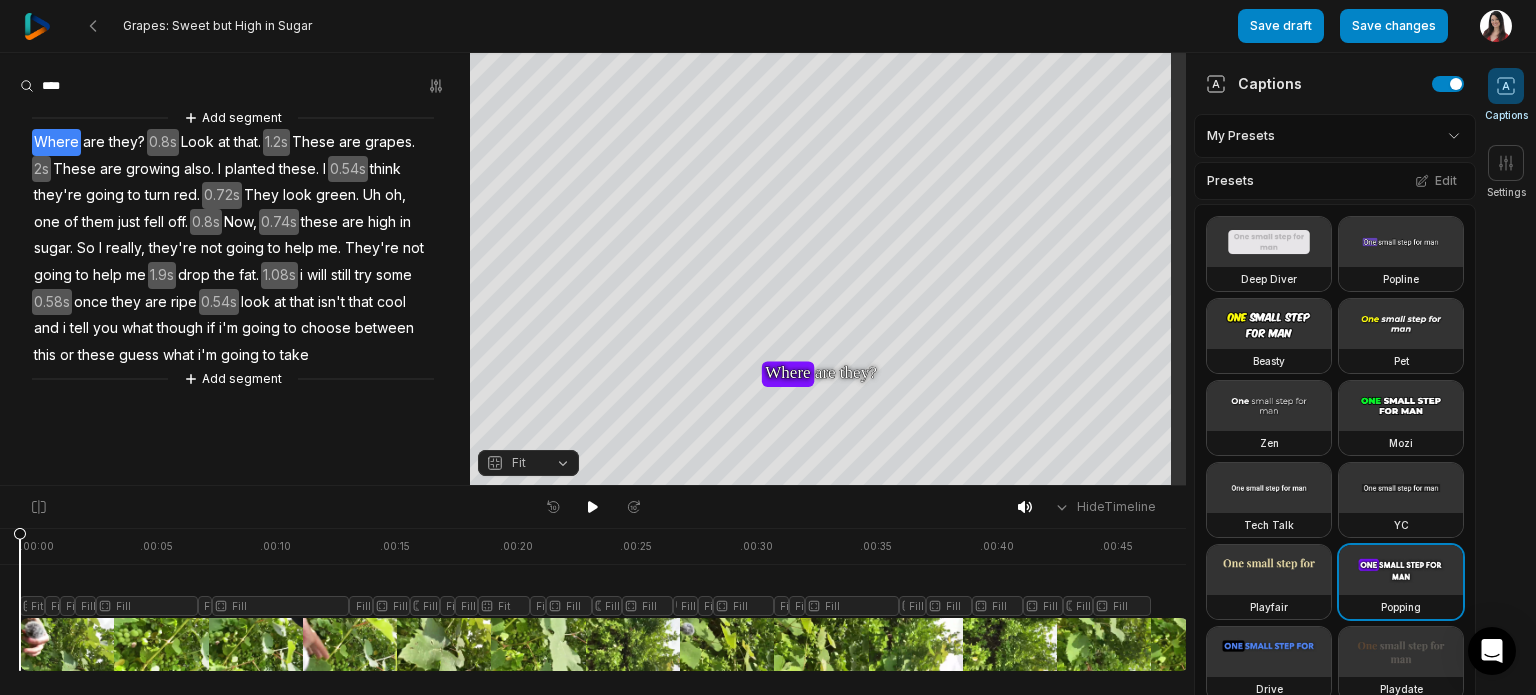 click on "Presets Edit" at bounding box center [1335, 181] 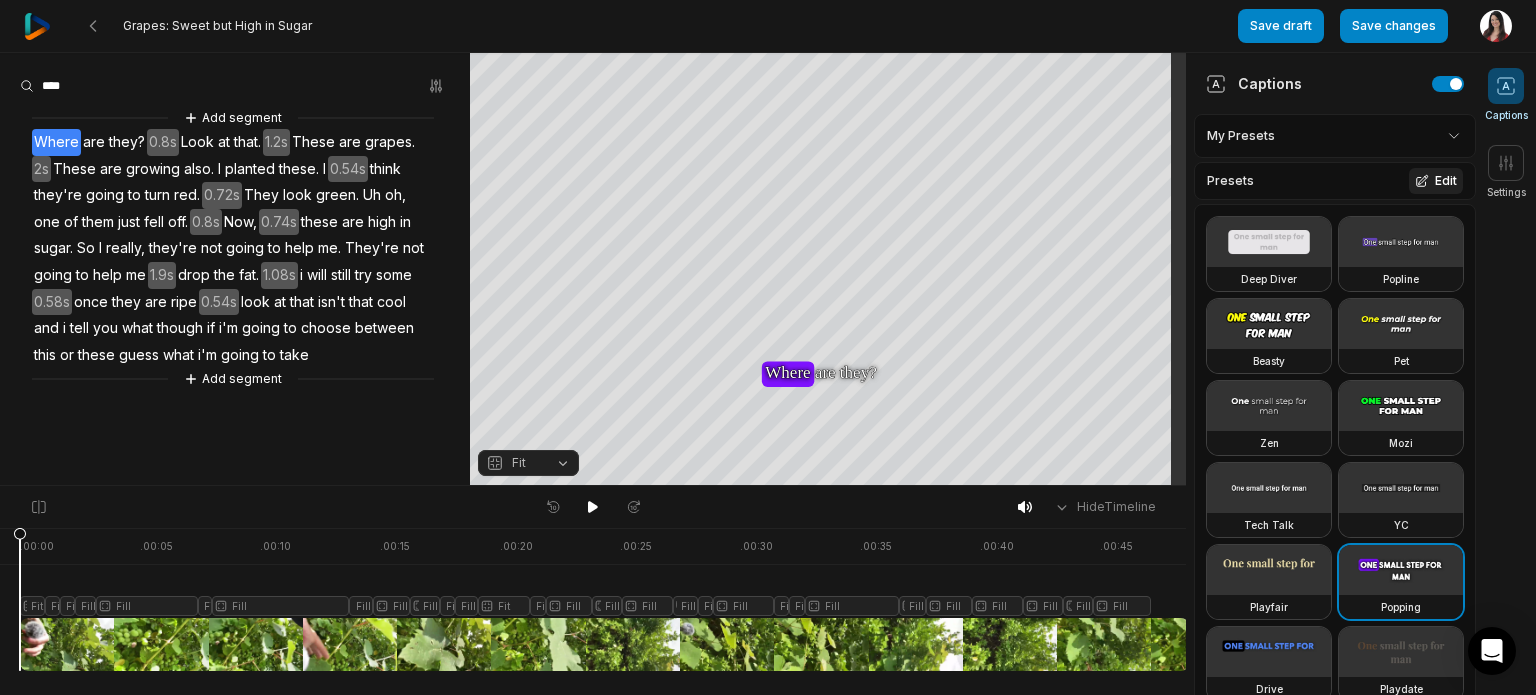 click on "Edit" at bounding box center [1436, 181] 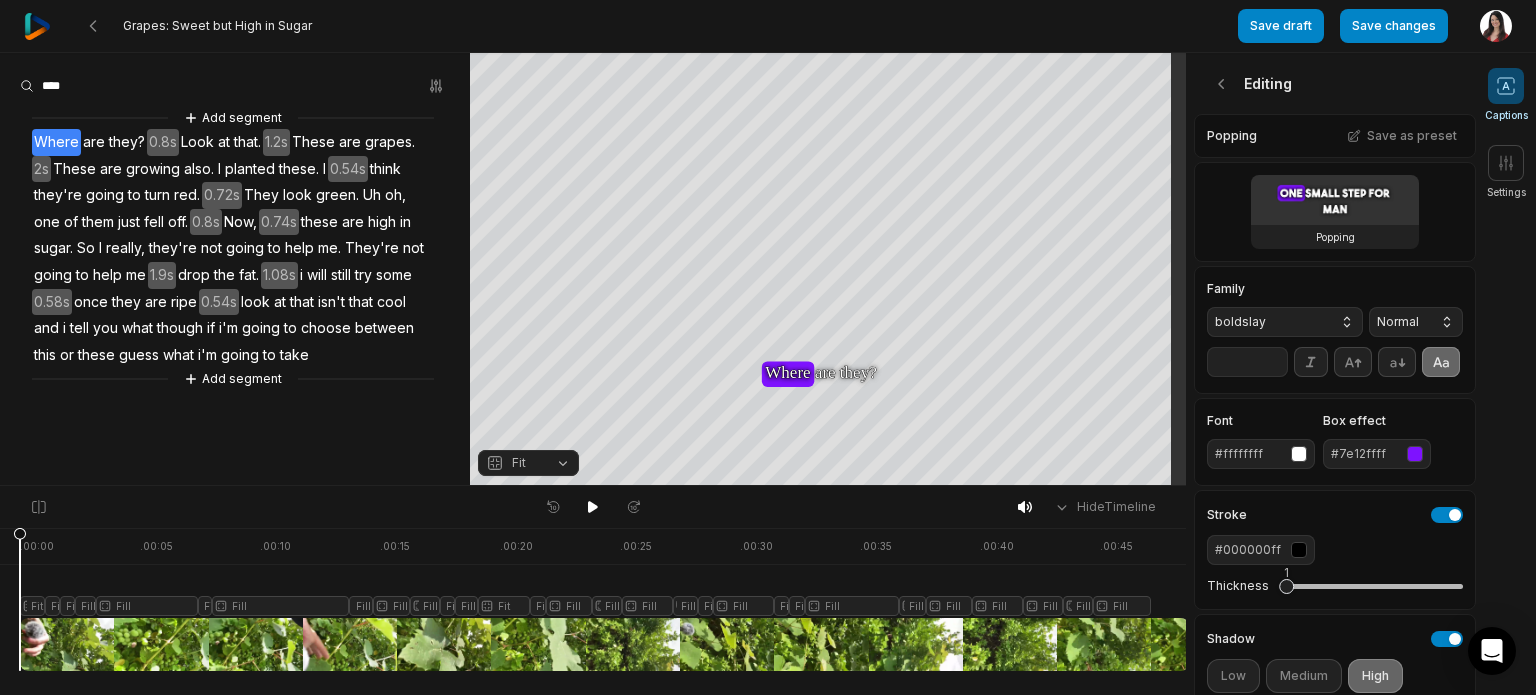 click on "**" at bounding box center [1247, 362] 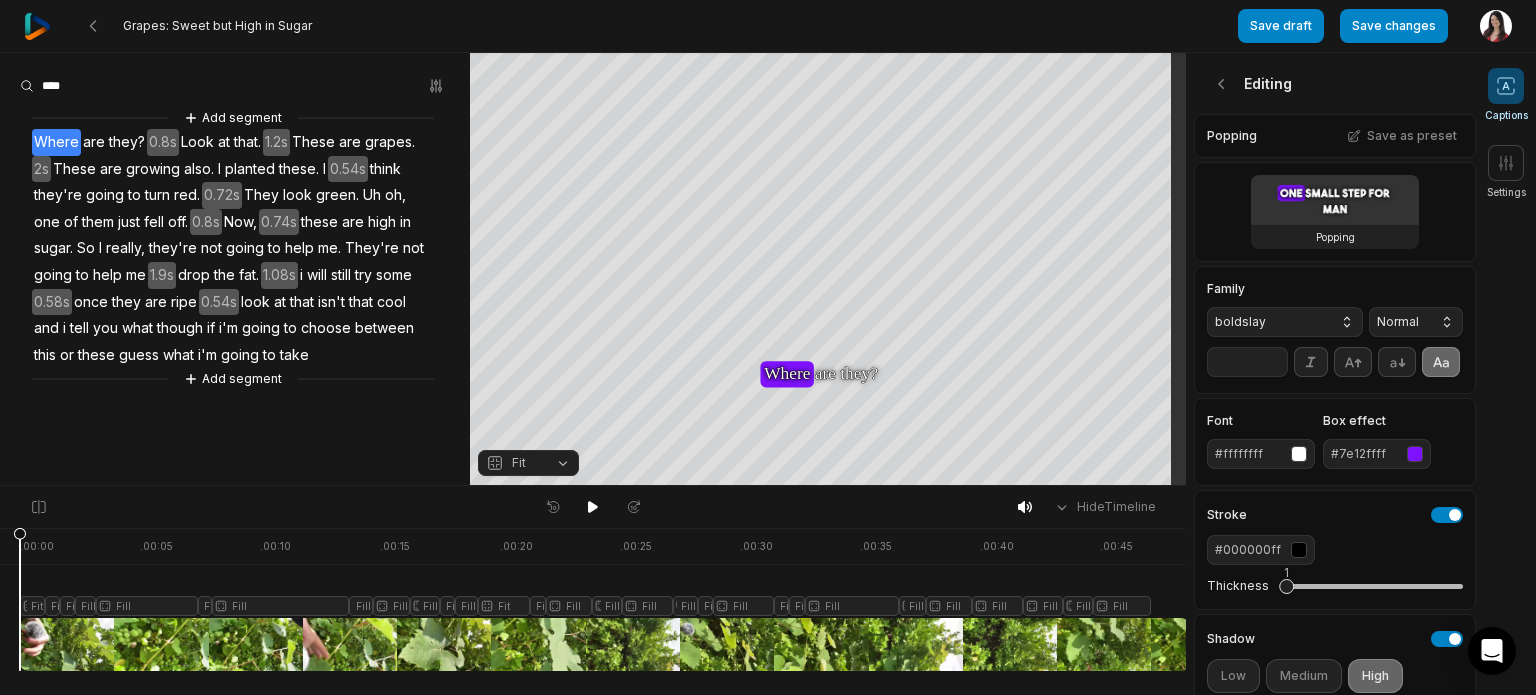 click on "**" at bounding box center (1247, 362) 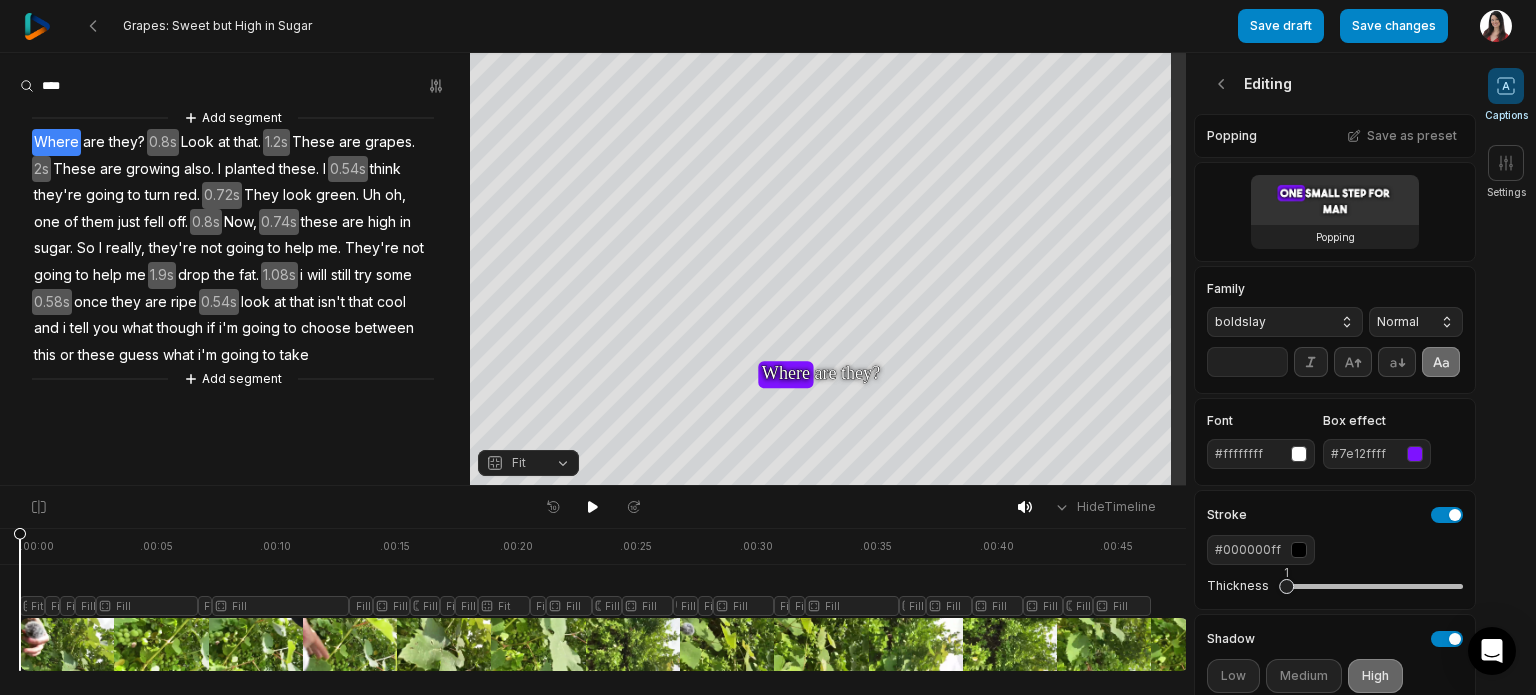 click on "**" at bounding box center [1247, 362] 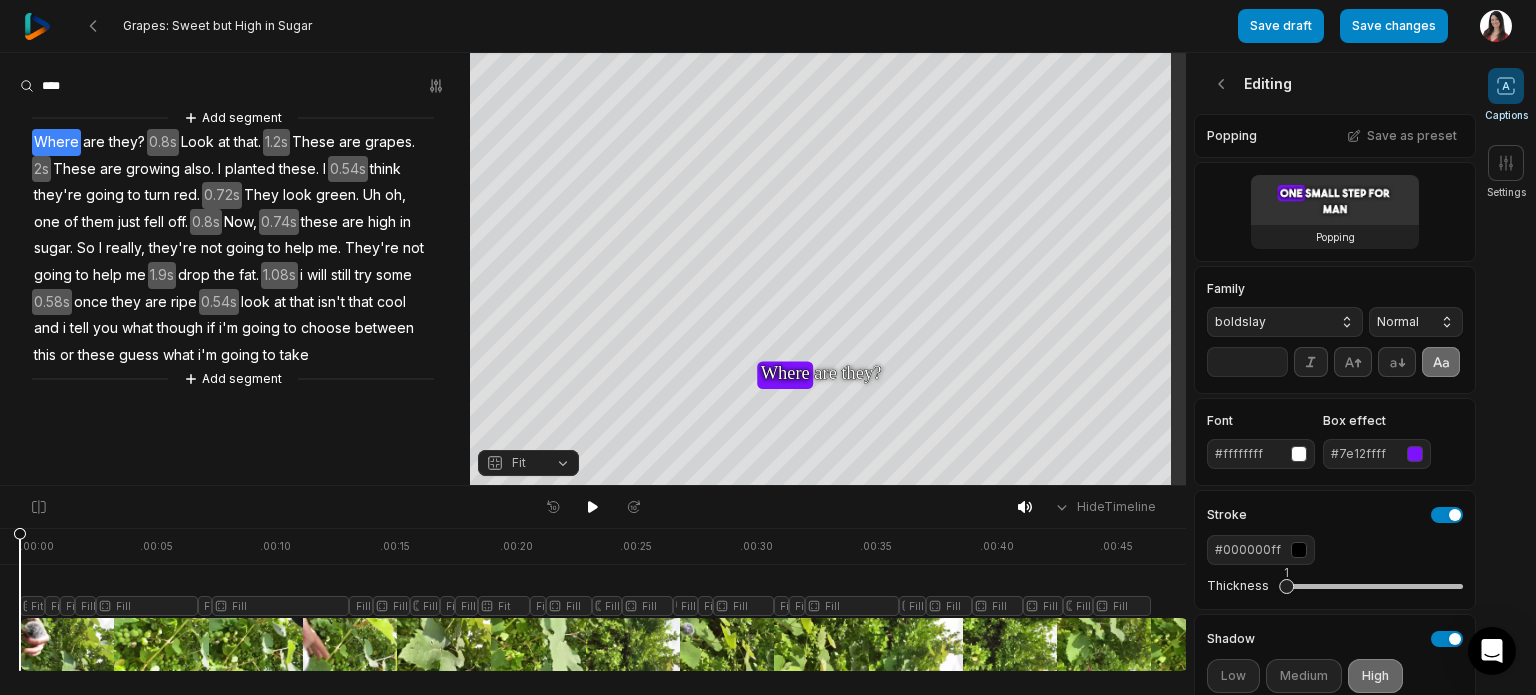 click on "**" at bounding box center [1247, 362] 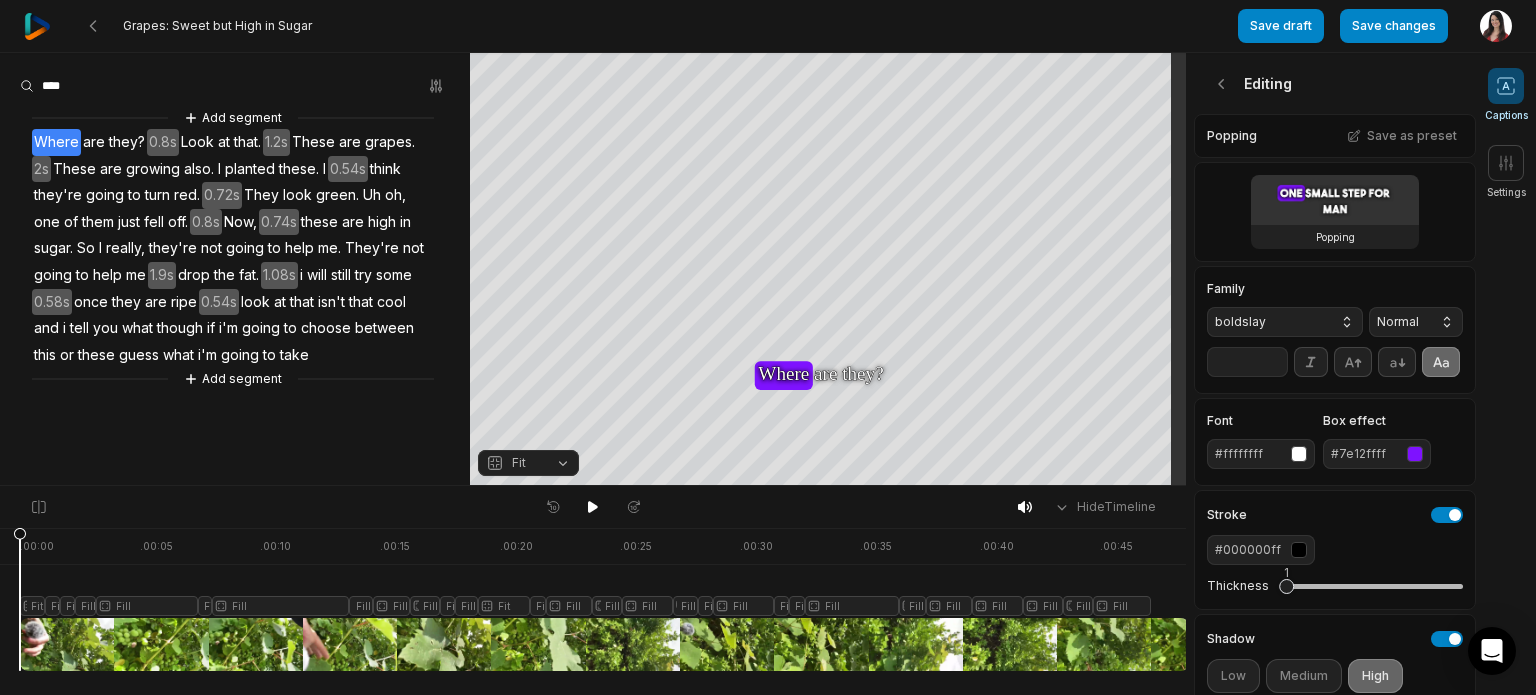 click on "**" at bounding box center [1247, 362] 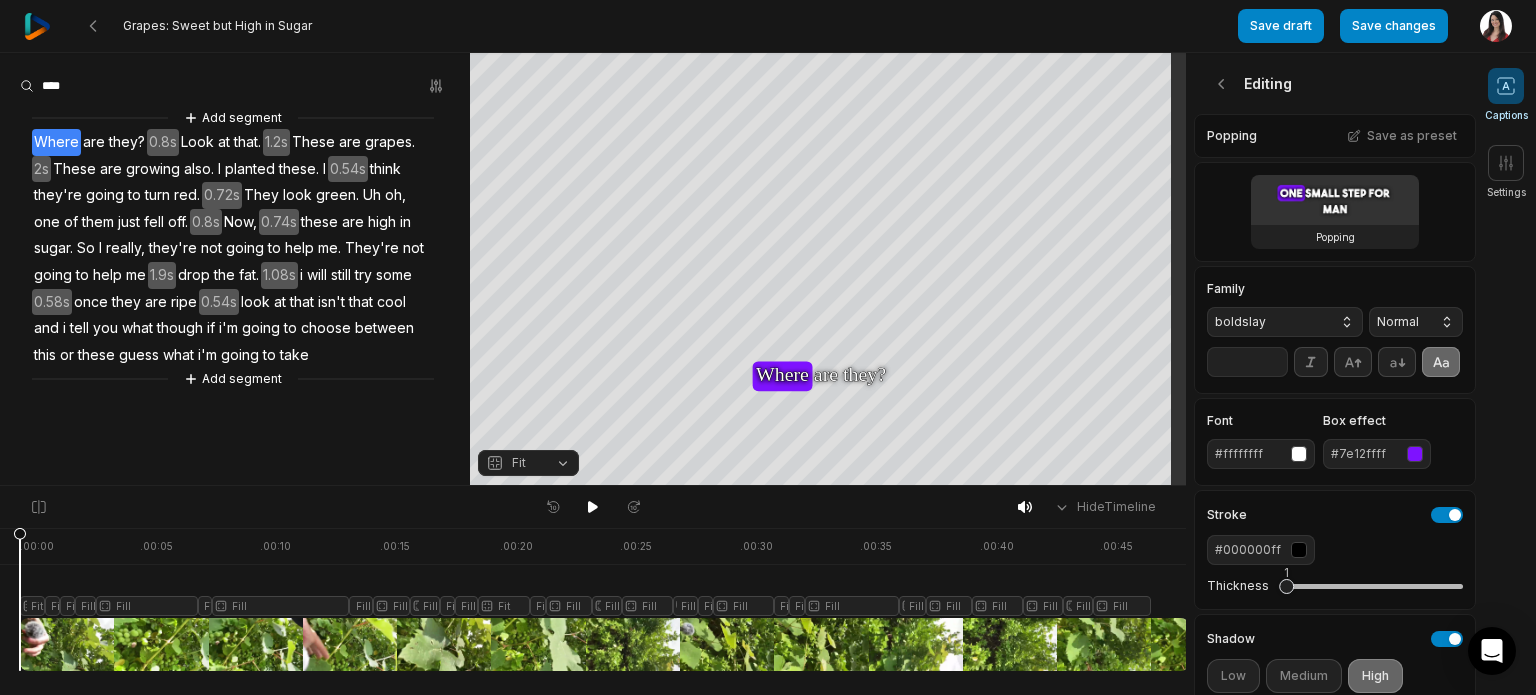 click on "**" at bounding box center [1247, 362] 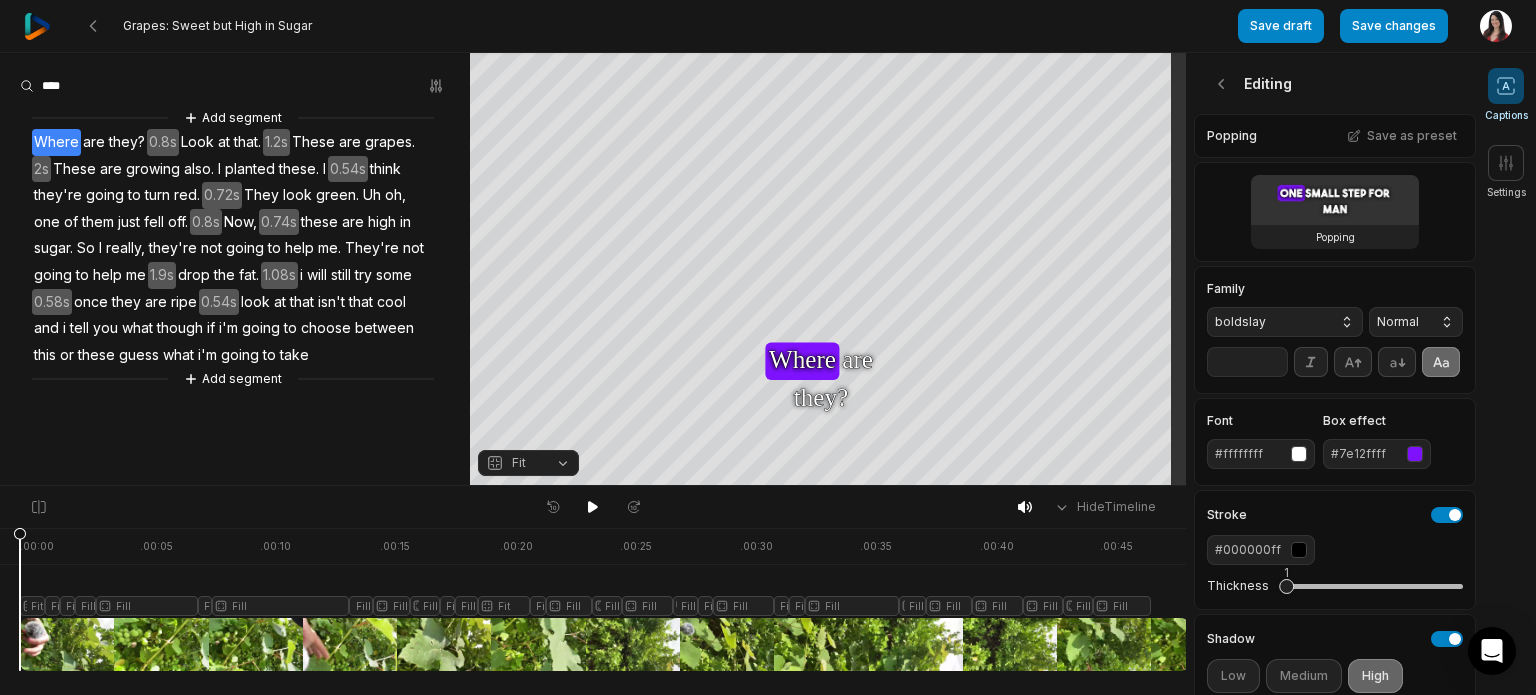 click on "**" at bounding box center (1247, 362) 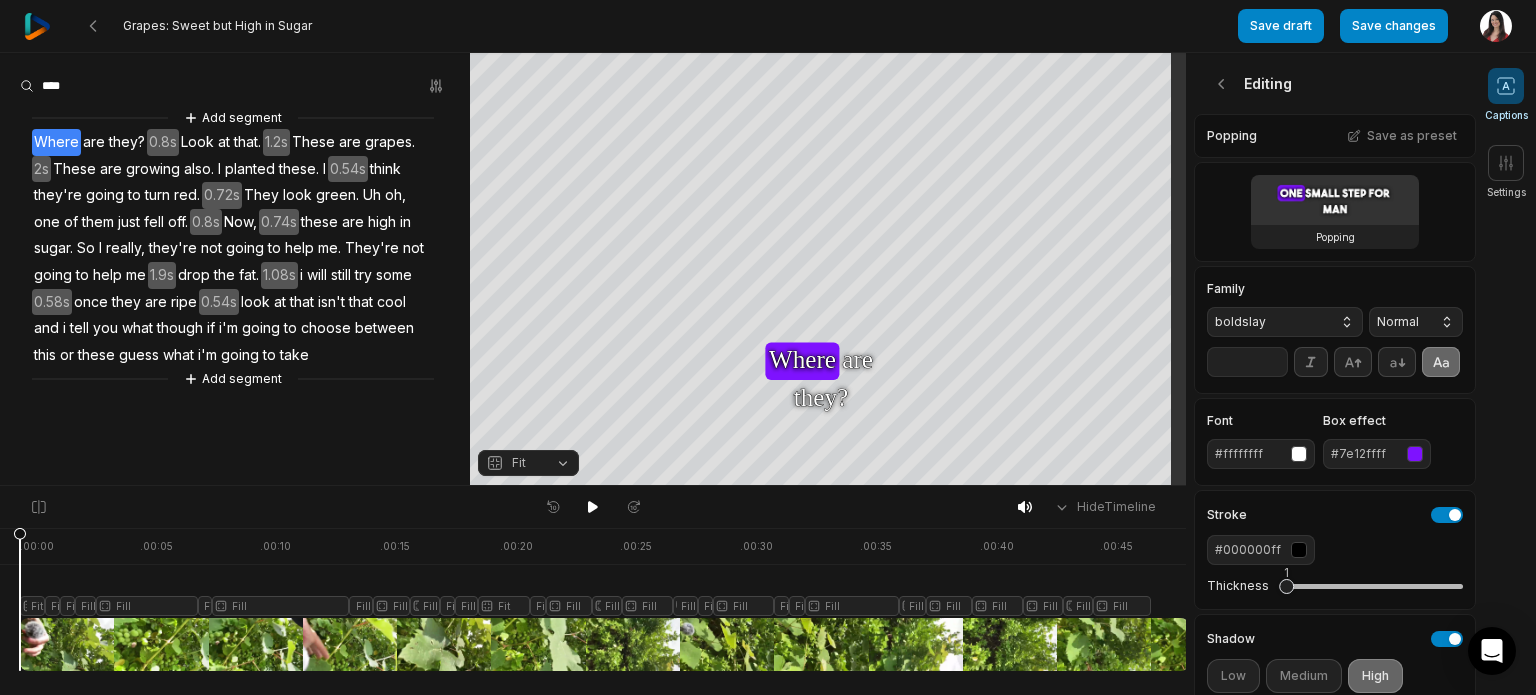 click on "**" at bounding box center [1247, 362] 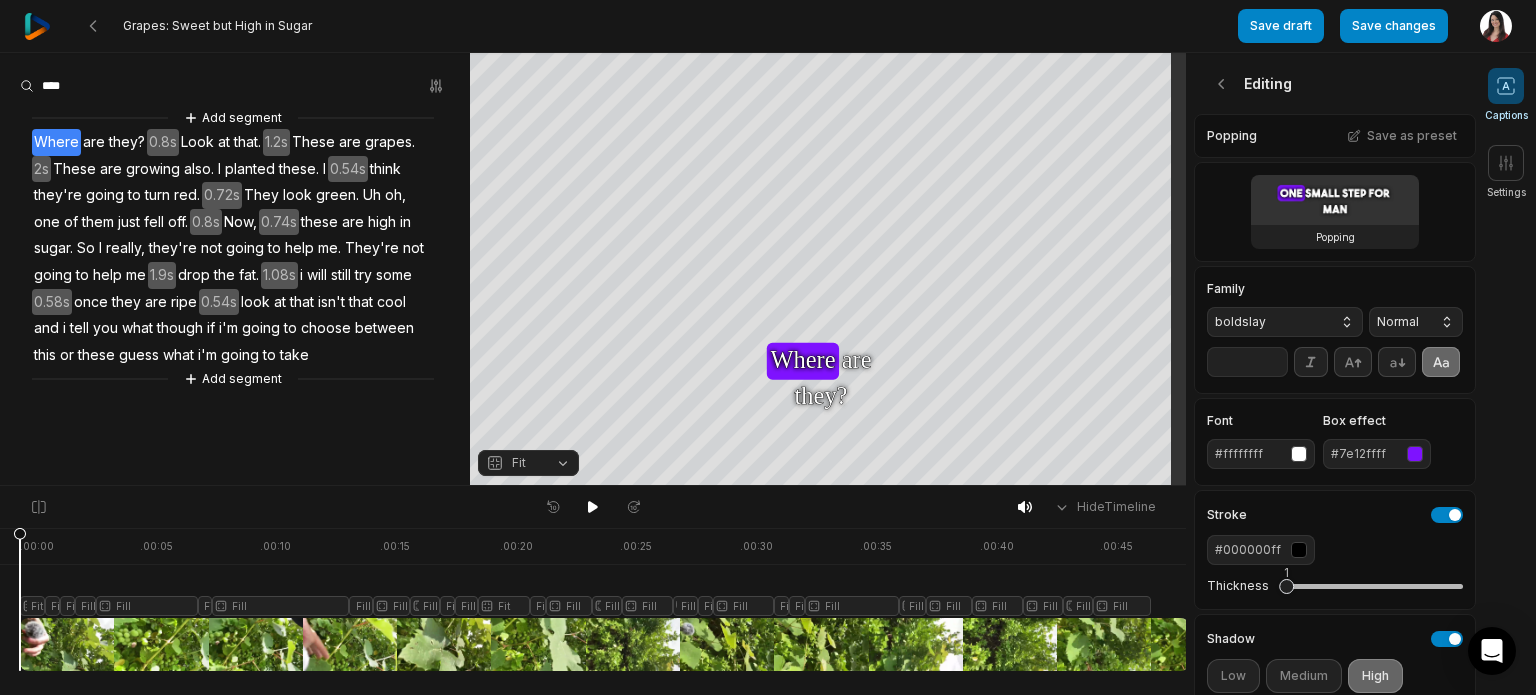 click on "**" at bounding box center (1247, 362) 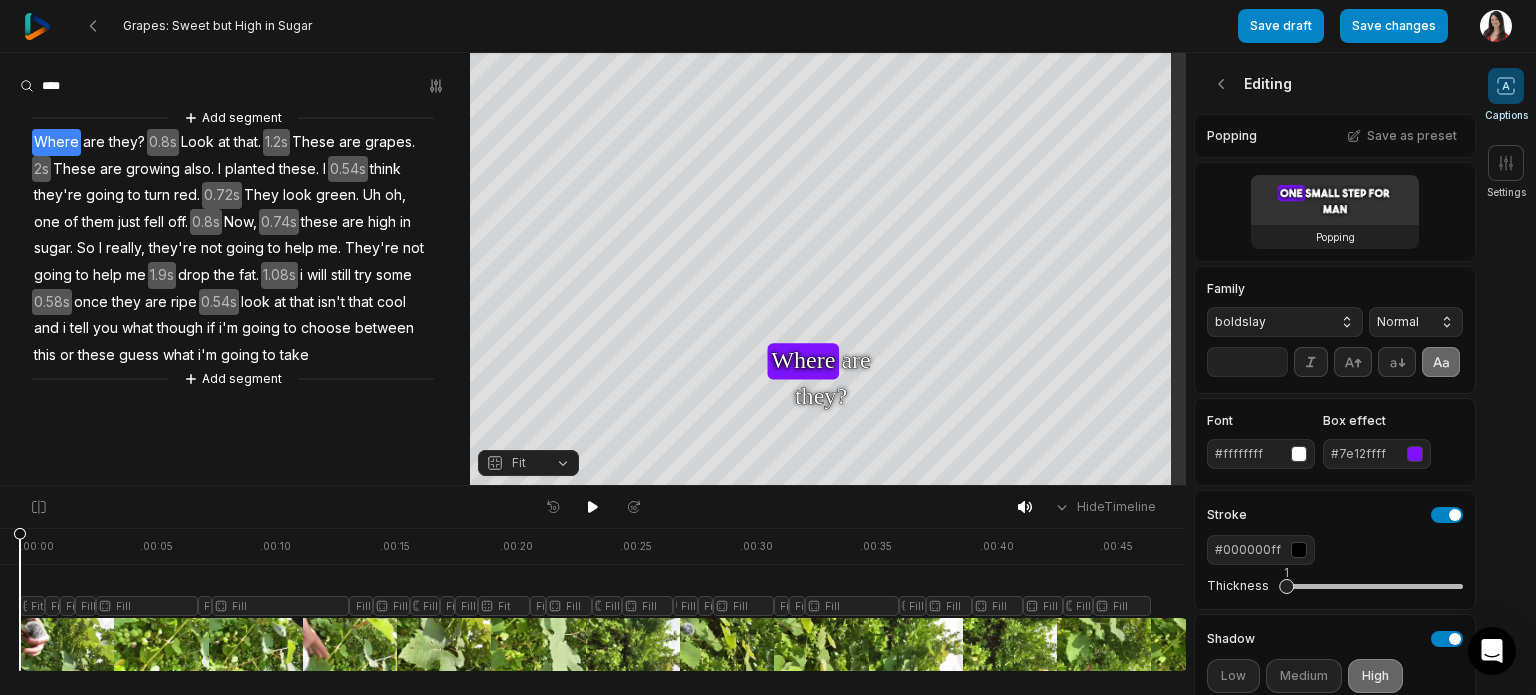 click on "**" at bounding box center [1247, 362] 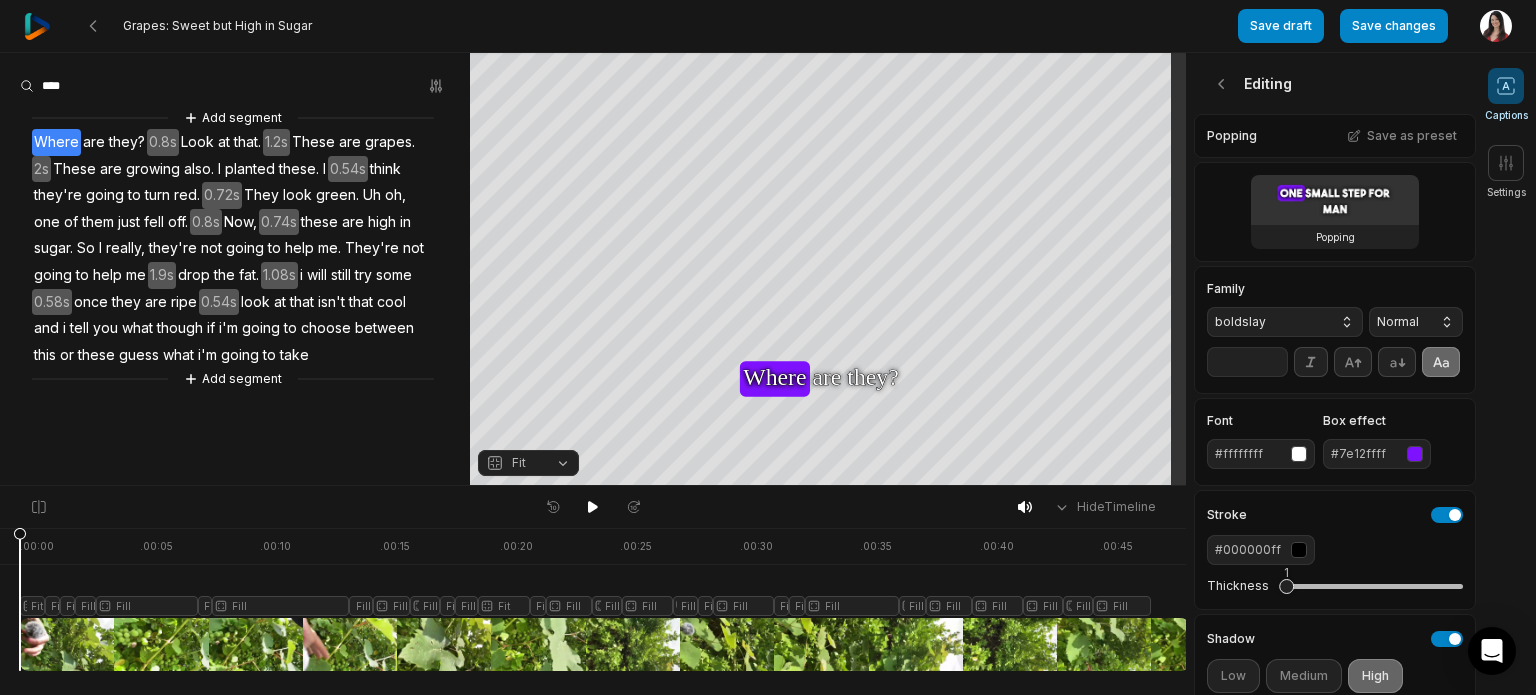 type on "**" 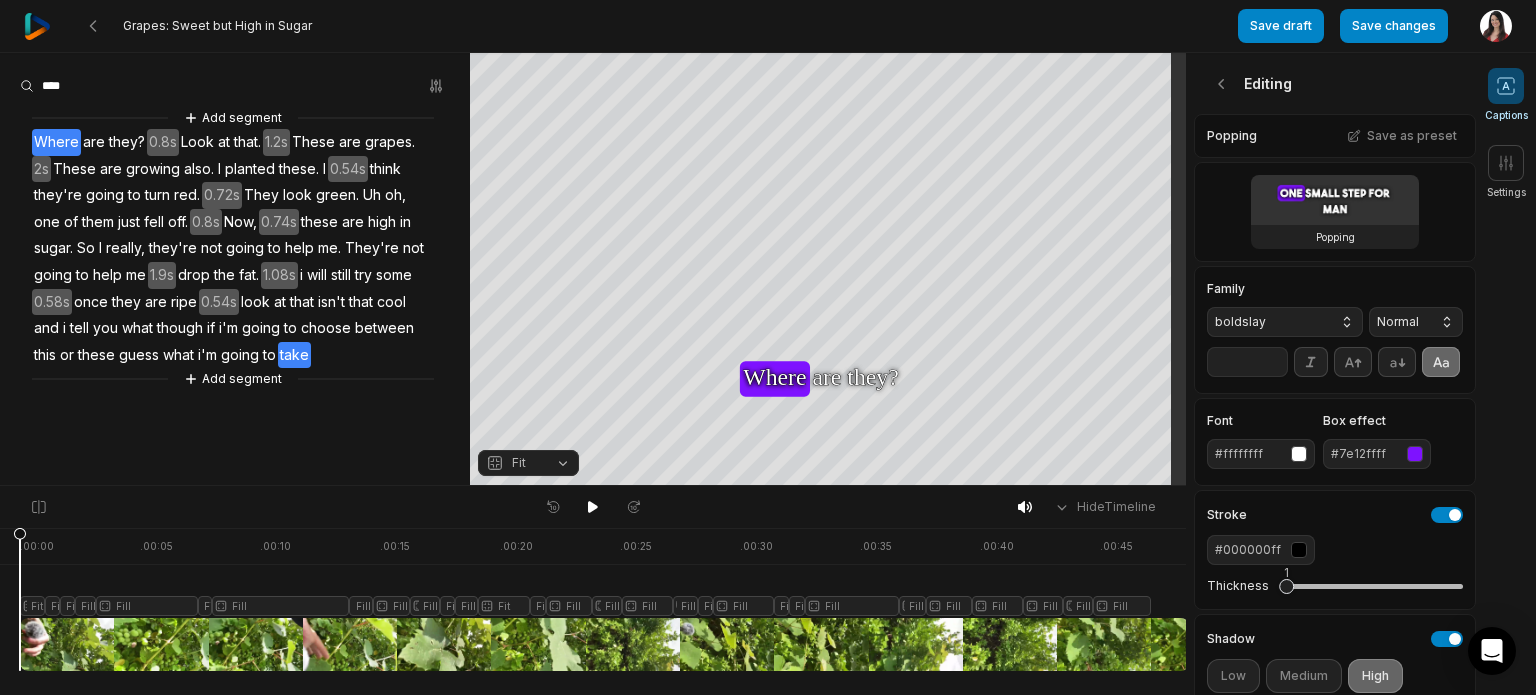 click on "take" at bounding box center (294, 355) 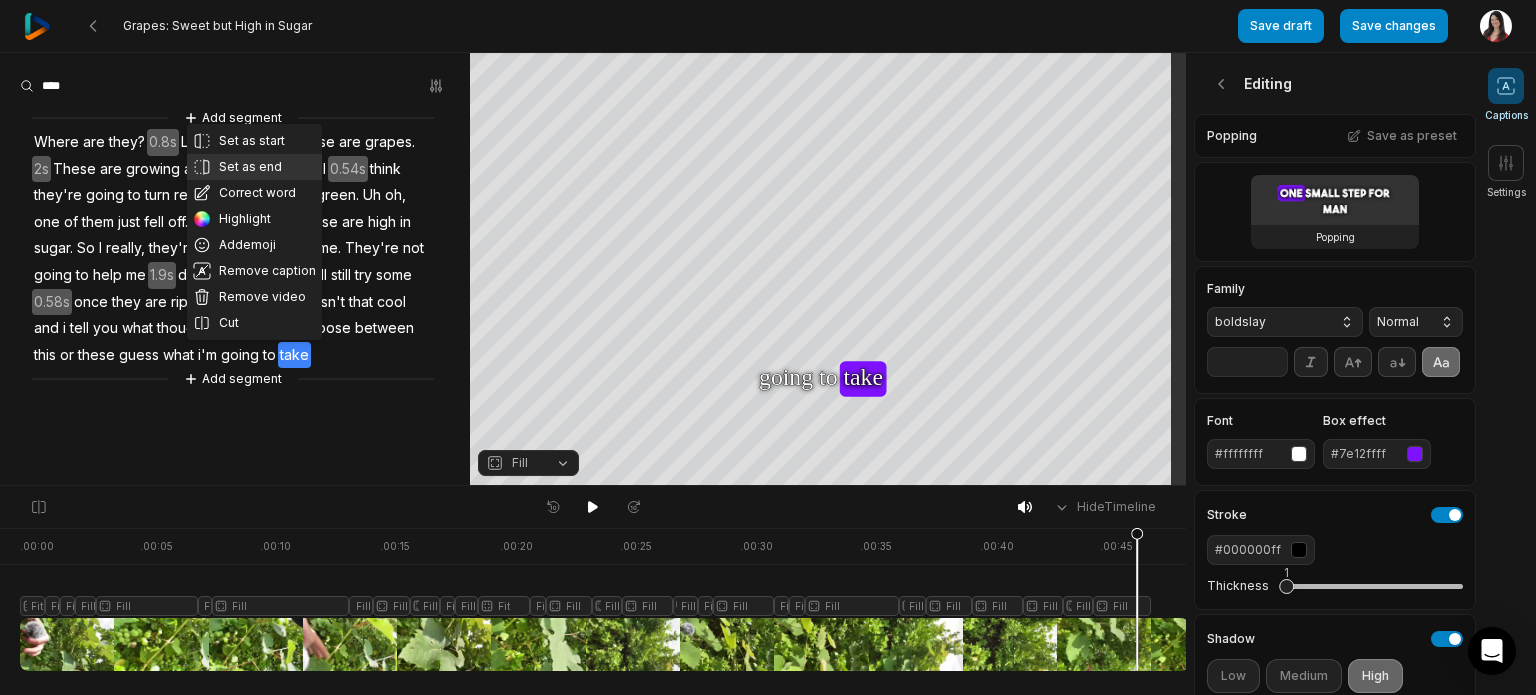 click on "Set as end" at bounding box center [254, 167] 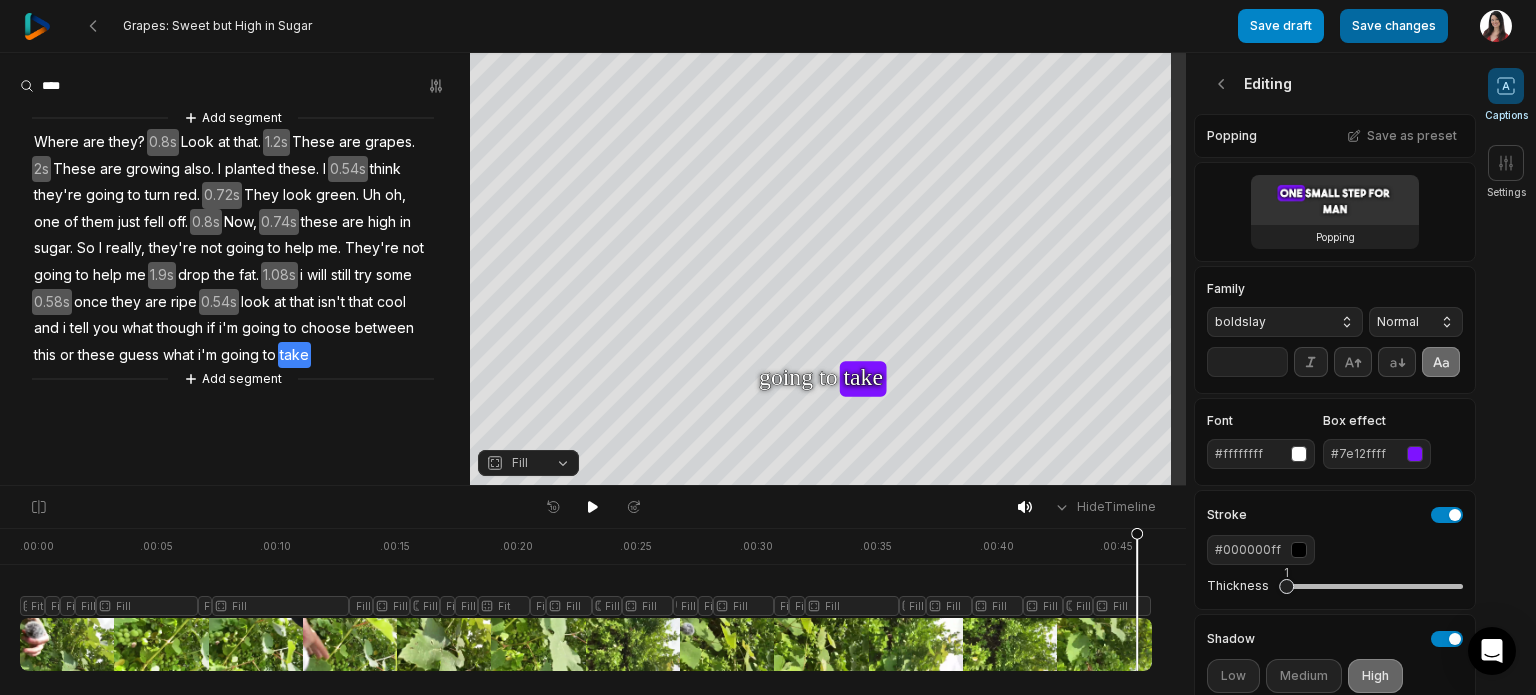 click on "Save changes" at bounding box center [1394, 26] 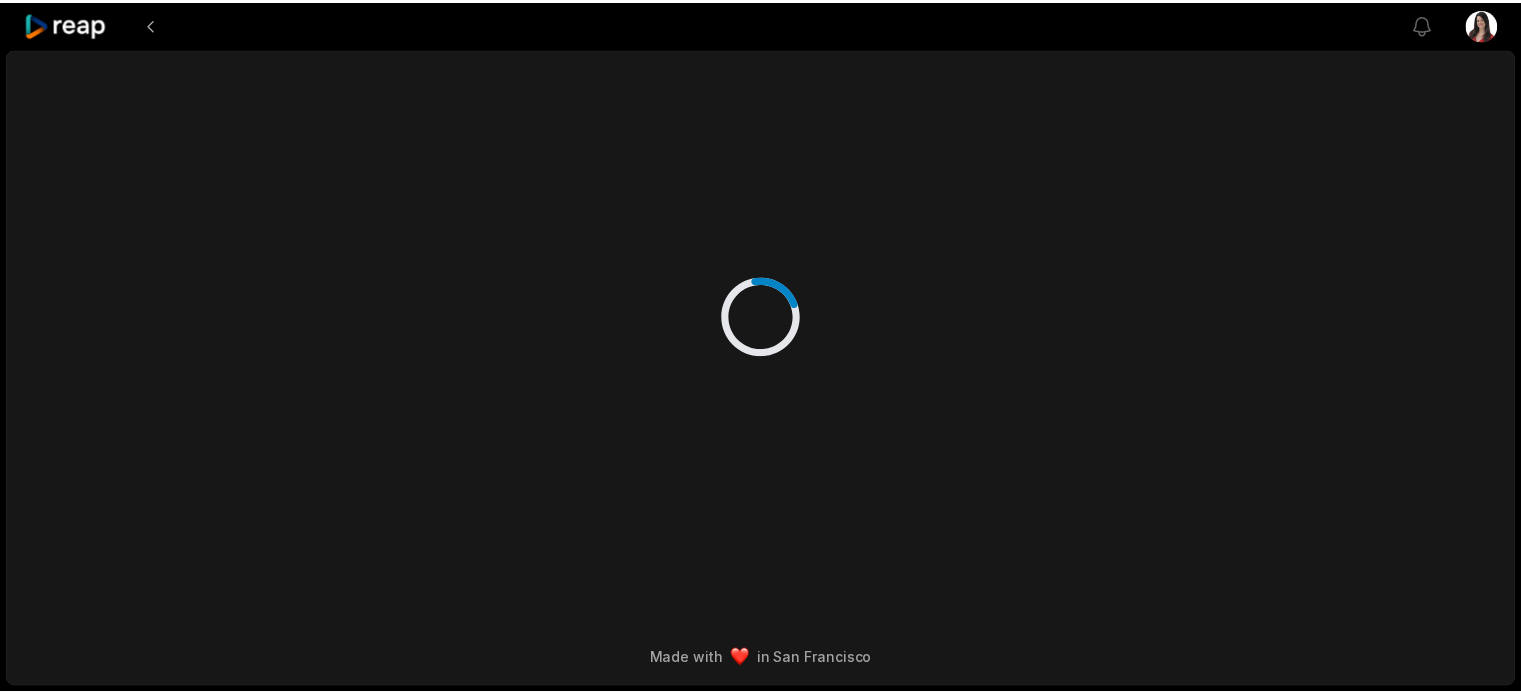 scroll, scrollTop: 0, scrollLeft: 0, axis: both 